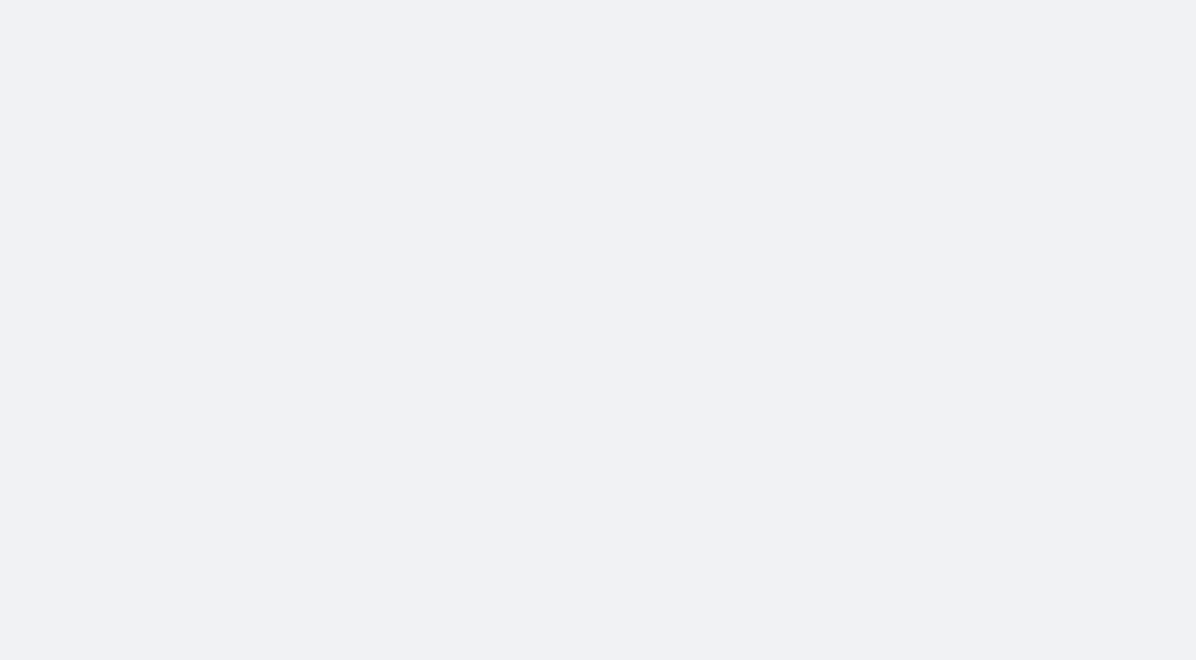 scroll, scrollTop: 0, scrollLeft: 0, axis: both 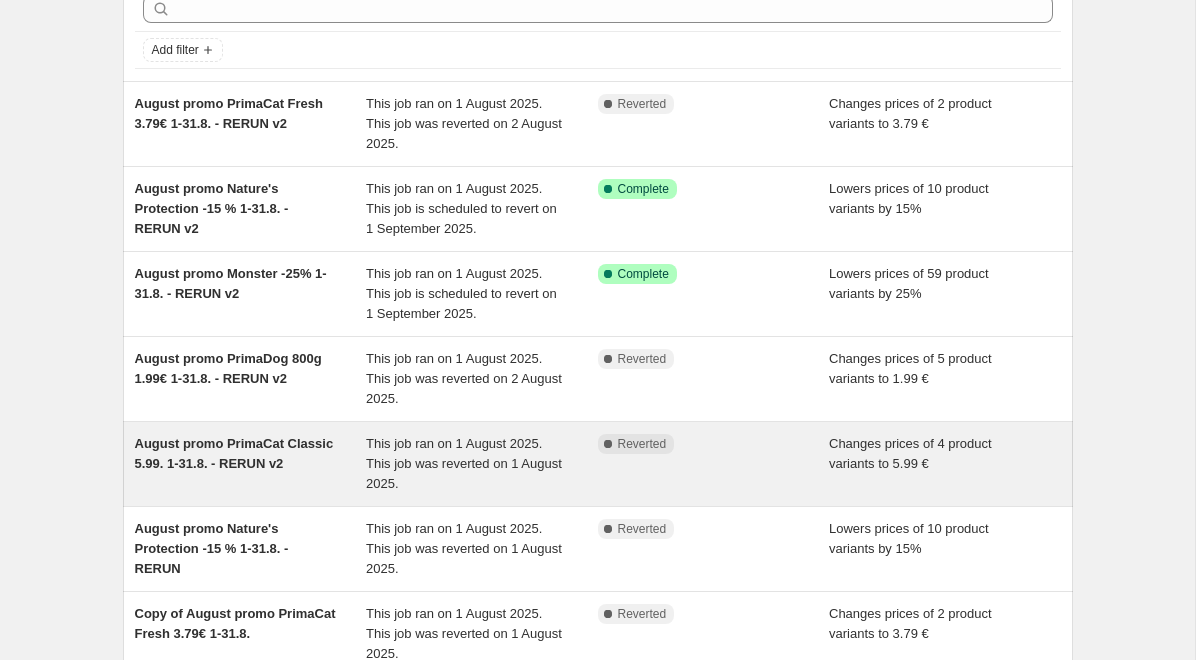click on "This job ran on 1 August 2025. This job was reverted on 1 August 2025." at bounding box center [482, 464] 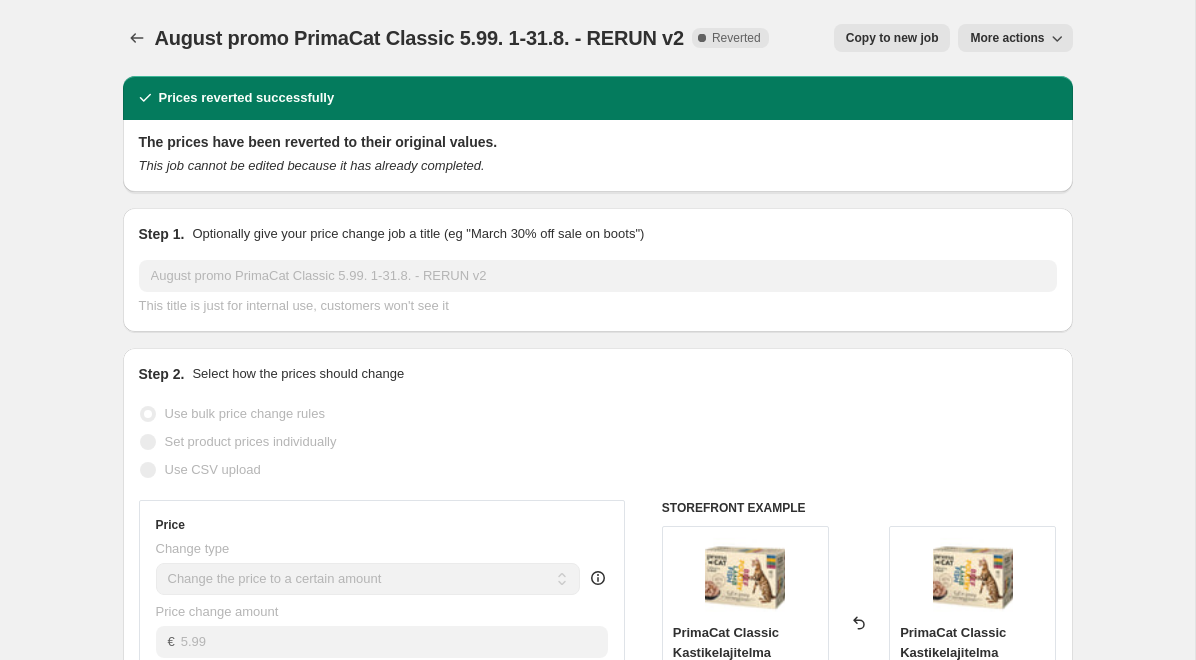 click on "Copy to new job" at bounding box center [892, 38] 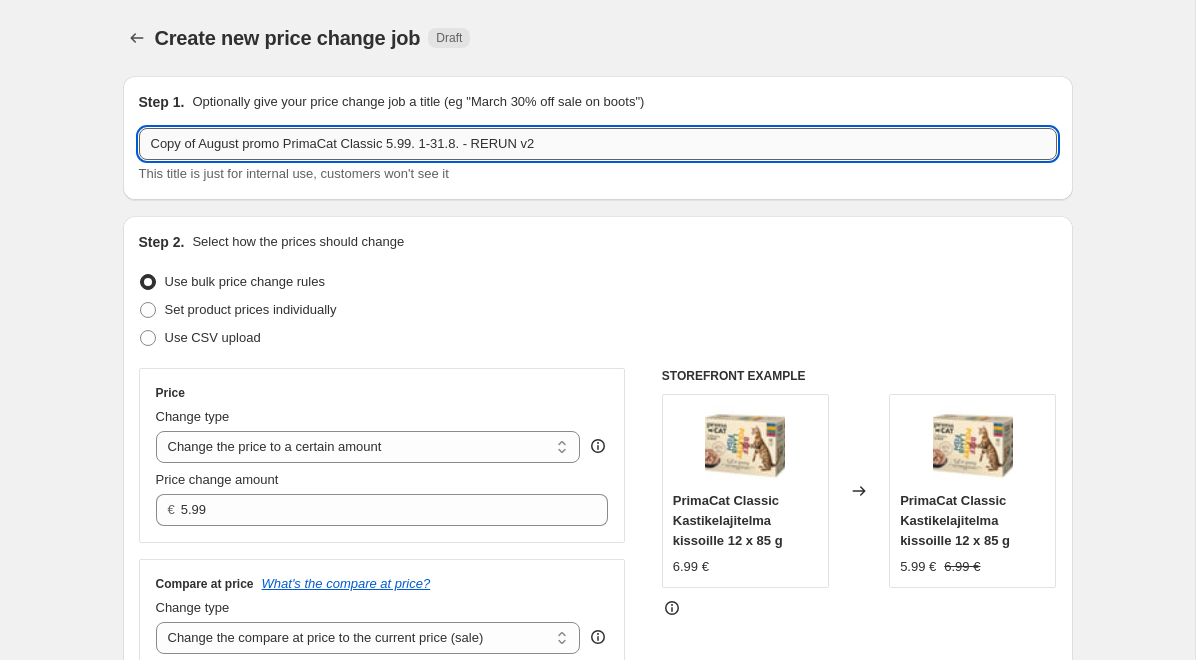 click on "Copy of August promo PrimaCat Classic 5.99. 1-31.8. - RERUN v2" at bounding box center (598, 144) 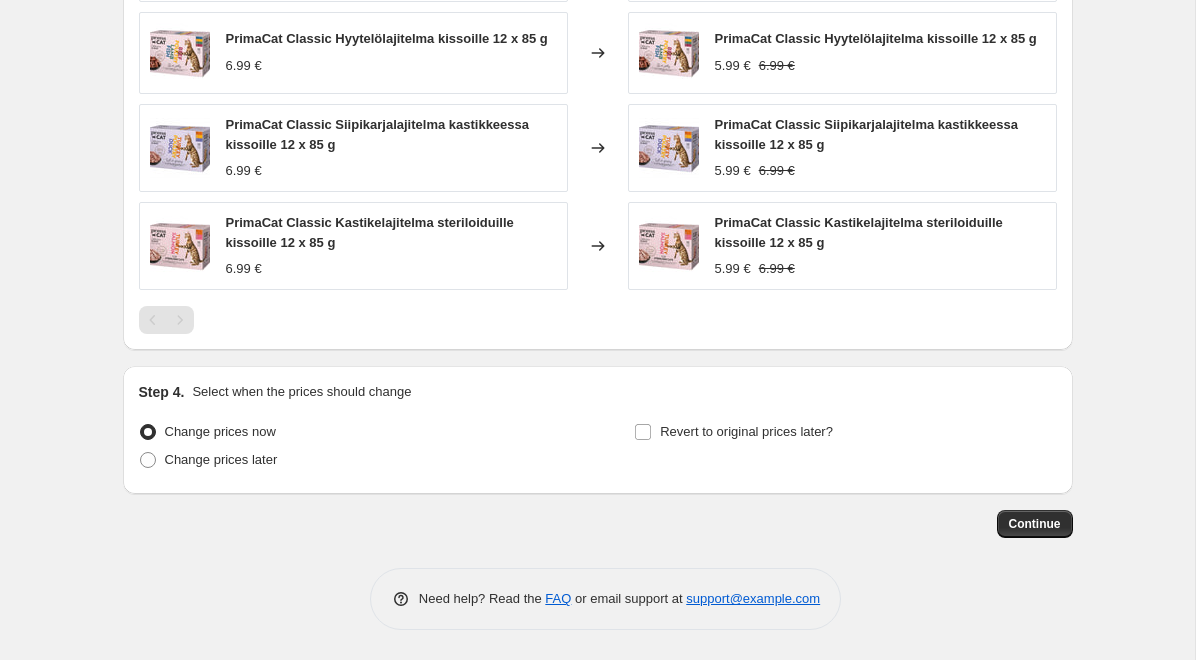 scroll, scrollTop: 1141, scrollLeft: 0, axis: vertical 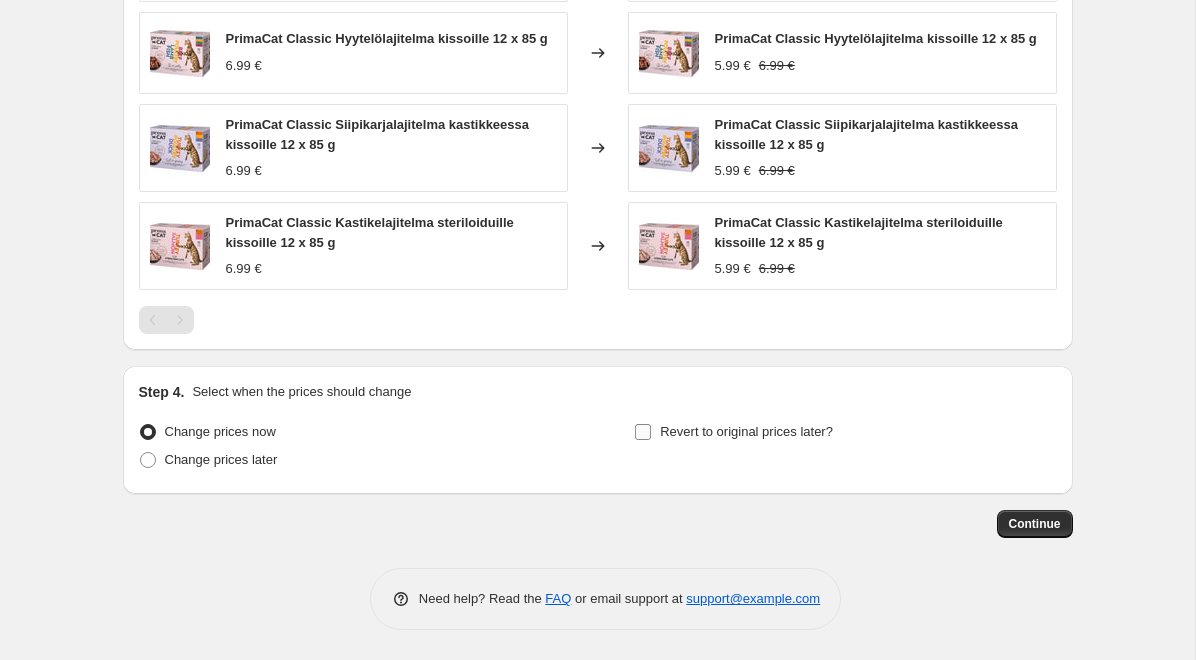 type on "August promo PrimaCat Classic 5.99. 1-31.8. - RERUN v3" 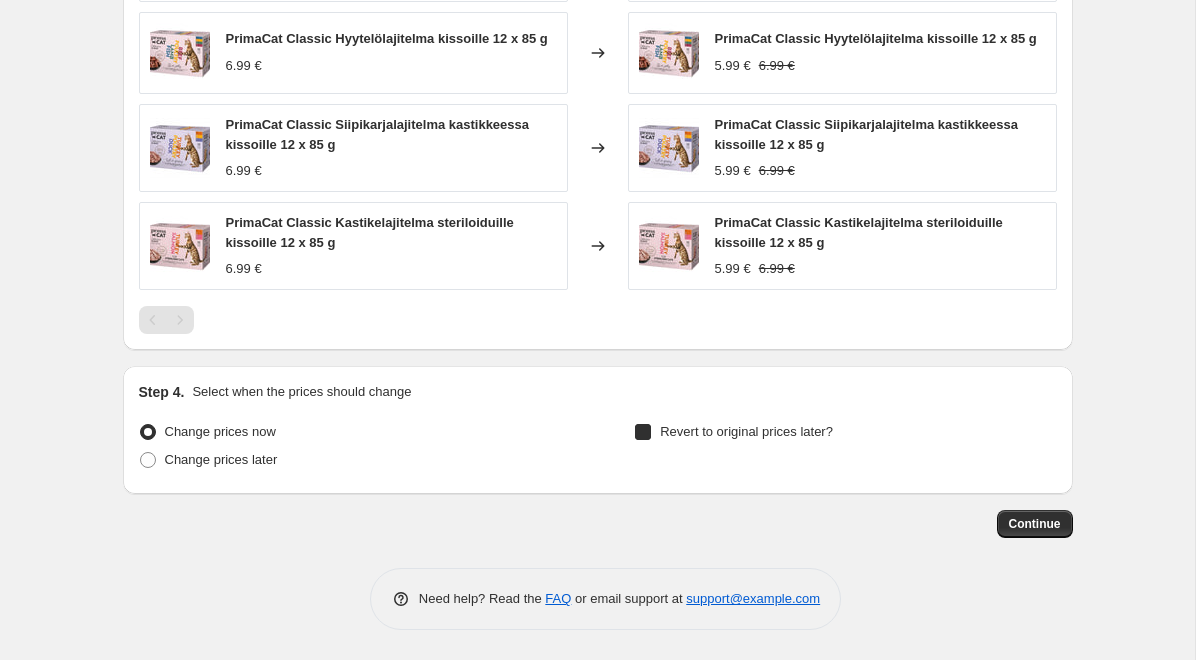 checkbox on "true" 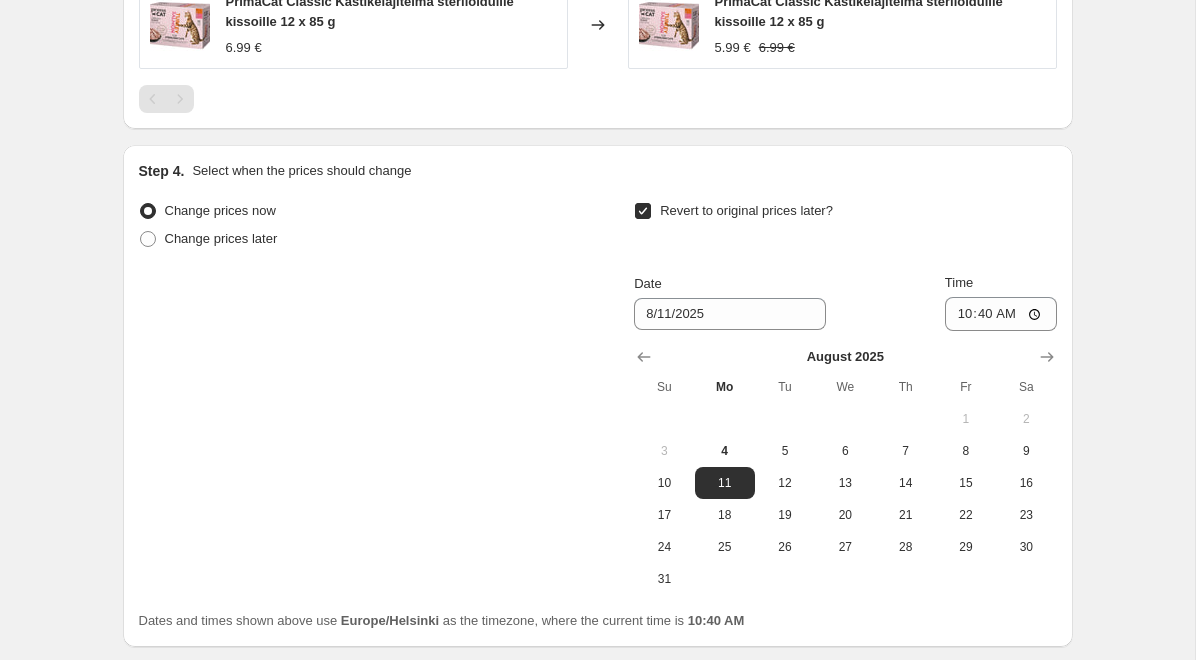 scroll, scrollTop: 1398, scrollLeft: 0, axis: vertical 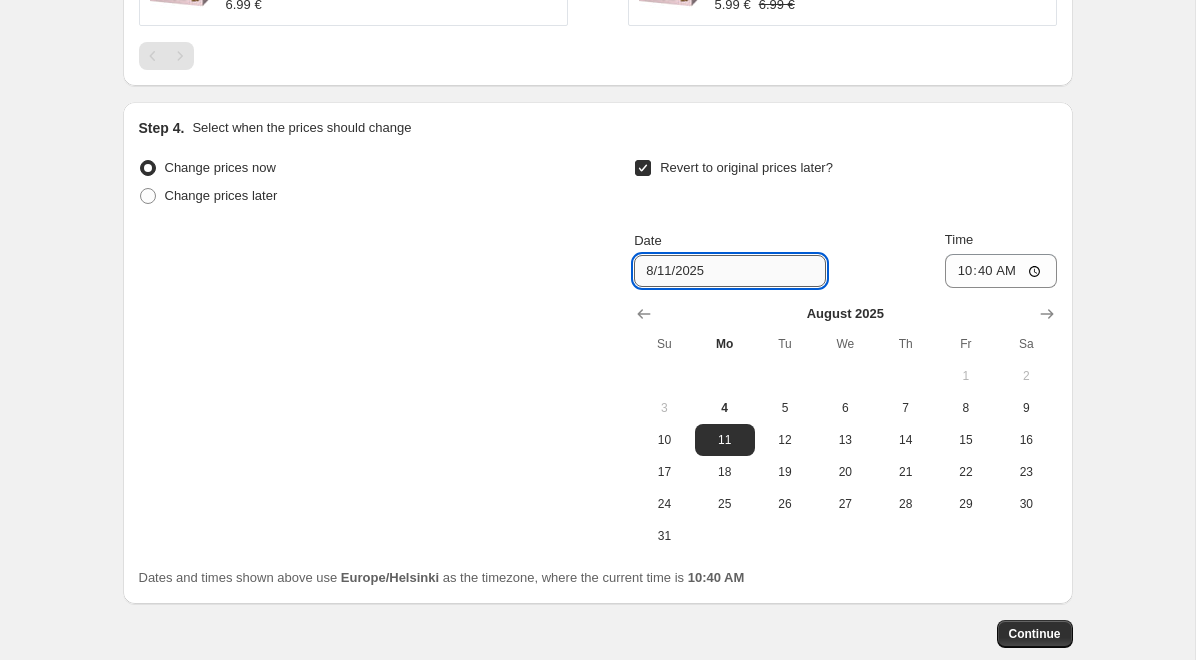 click on "8/11/2025" at bounding box center [730, 271] 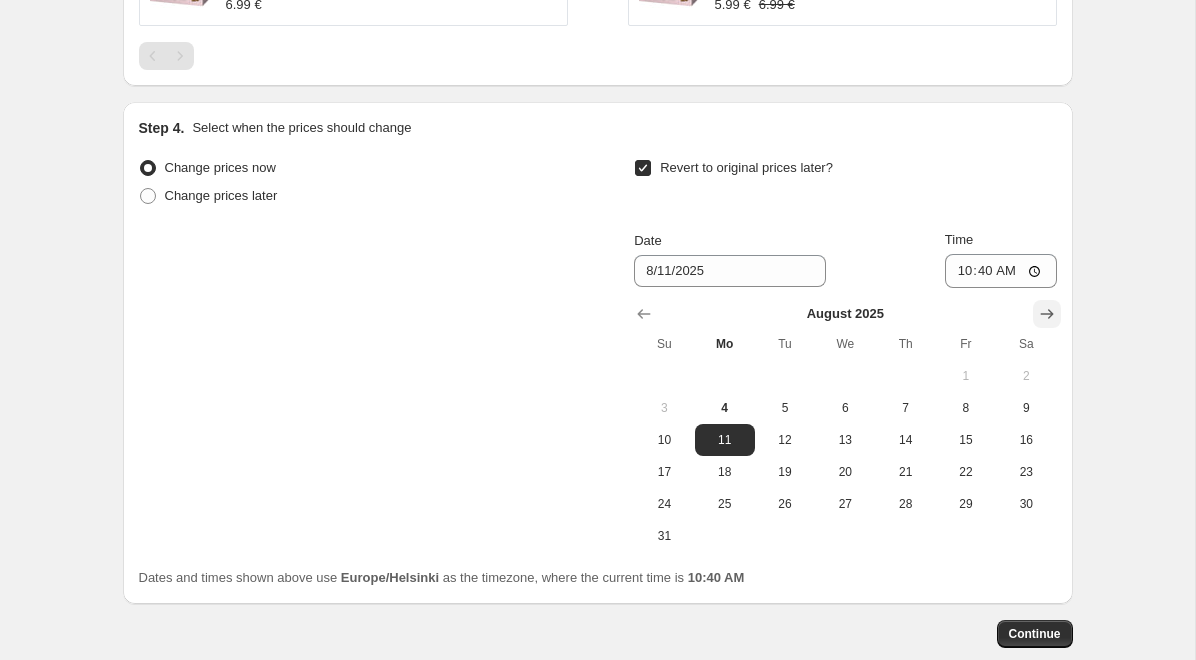 click 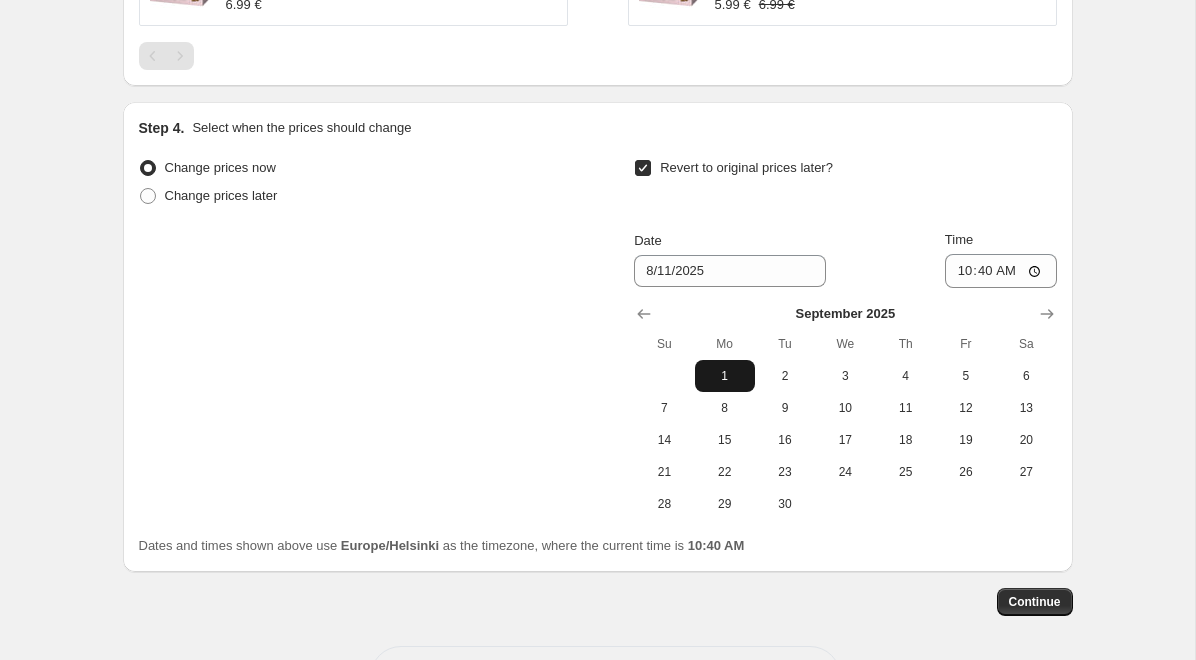 click on "1" at bounding box center [725, 376] 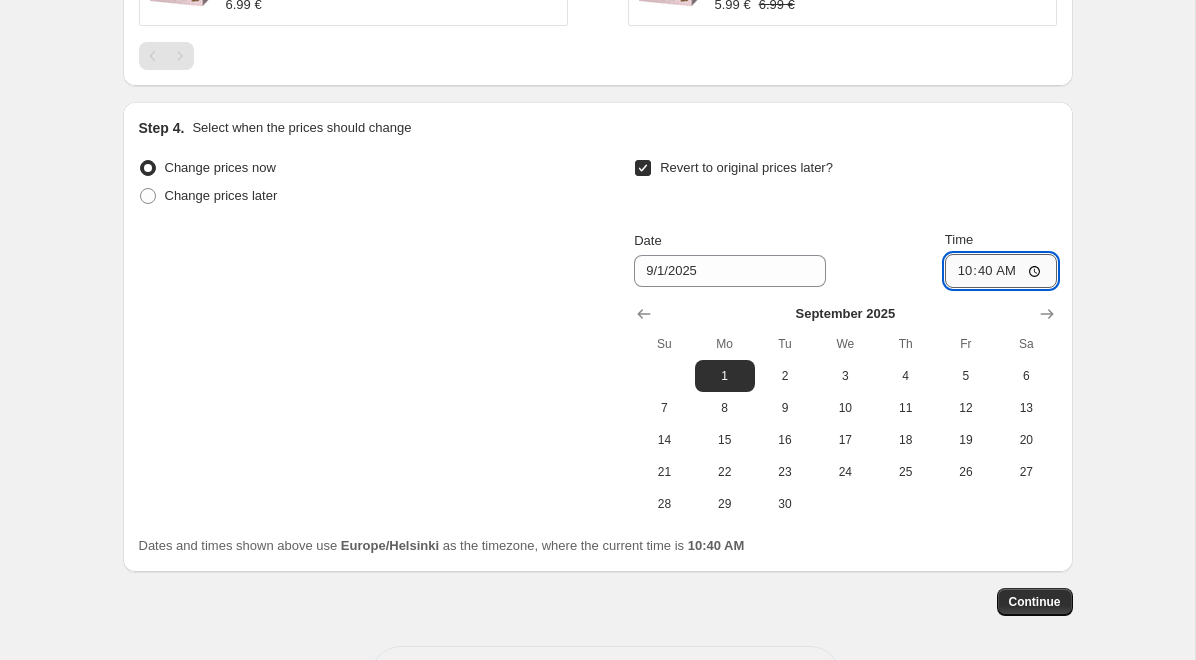 click on "10:40" at bounding box center [1001, 271] 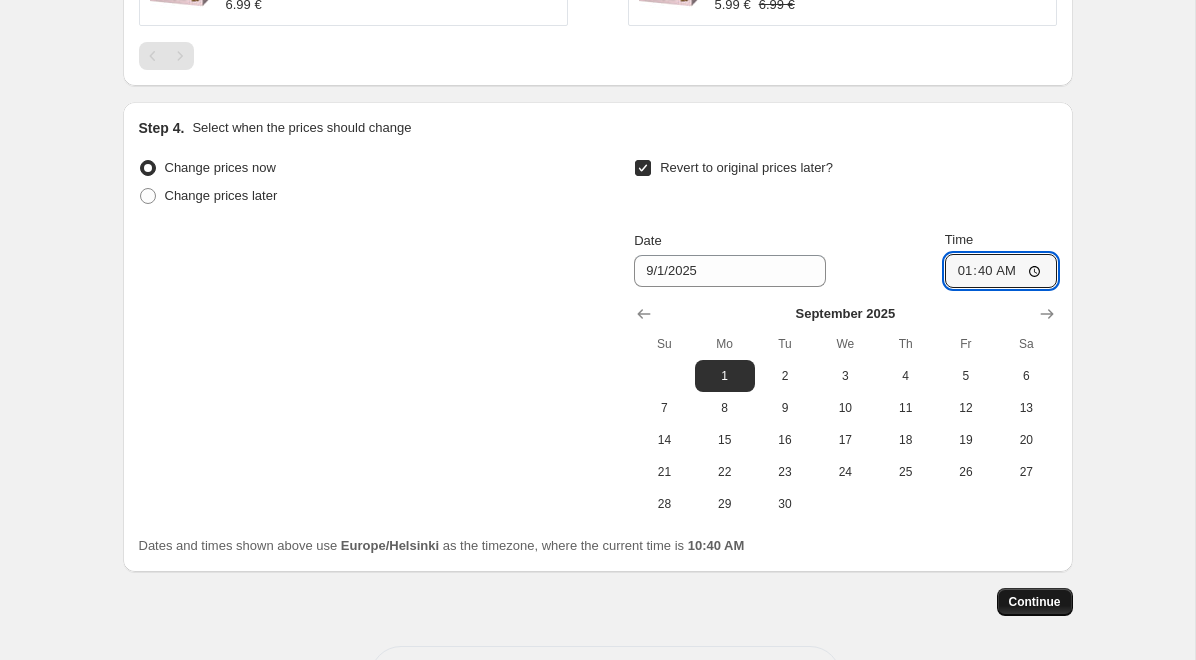 type on "01:40" 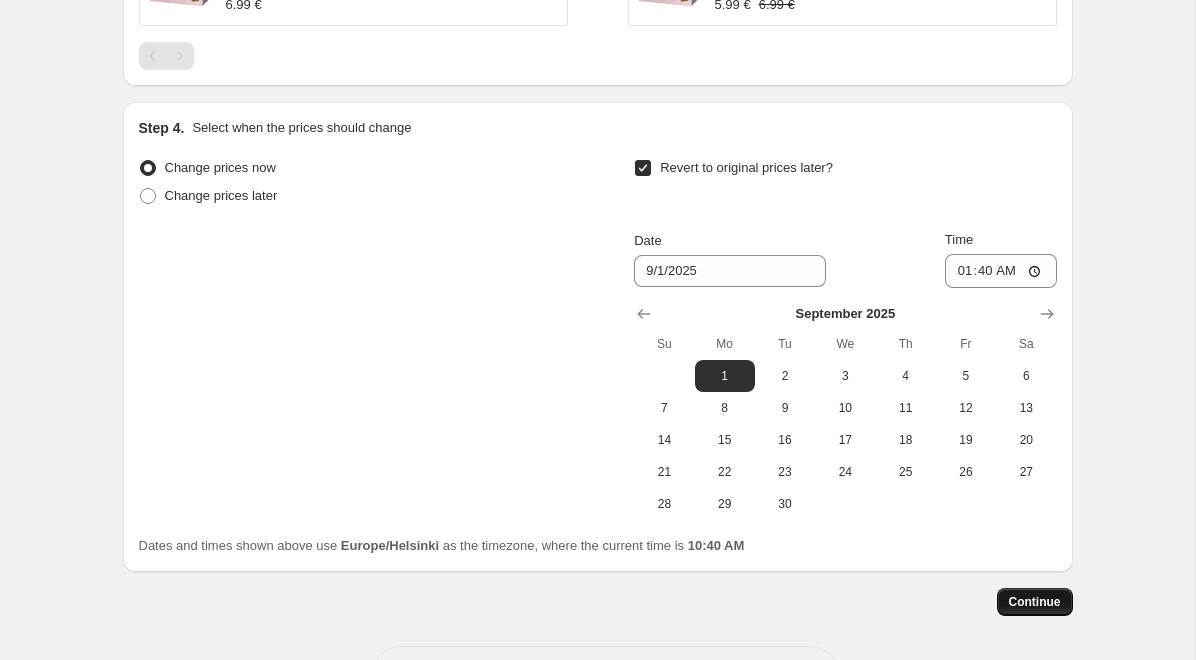 click on "Continue" at bounding box center [1035, 602] 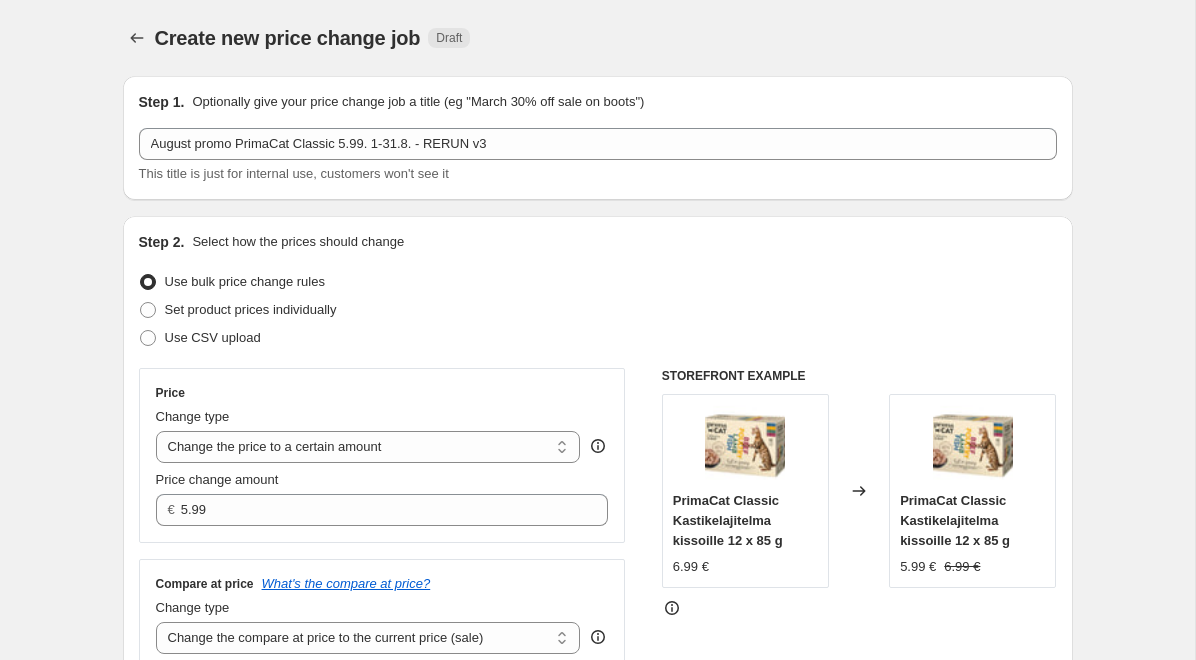 scroll, scrollTop: 1398, scrollLeft: 0, axis: vertical 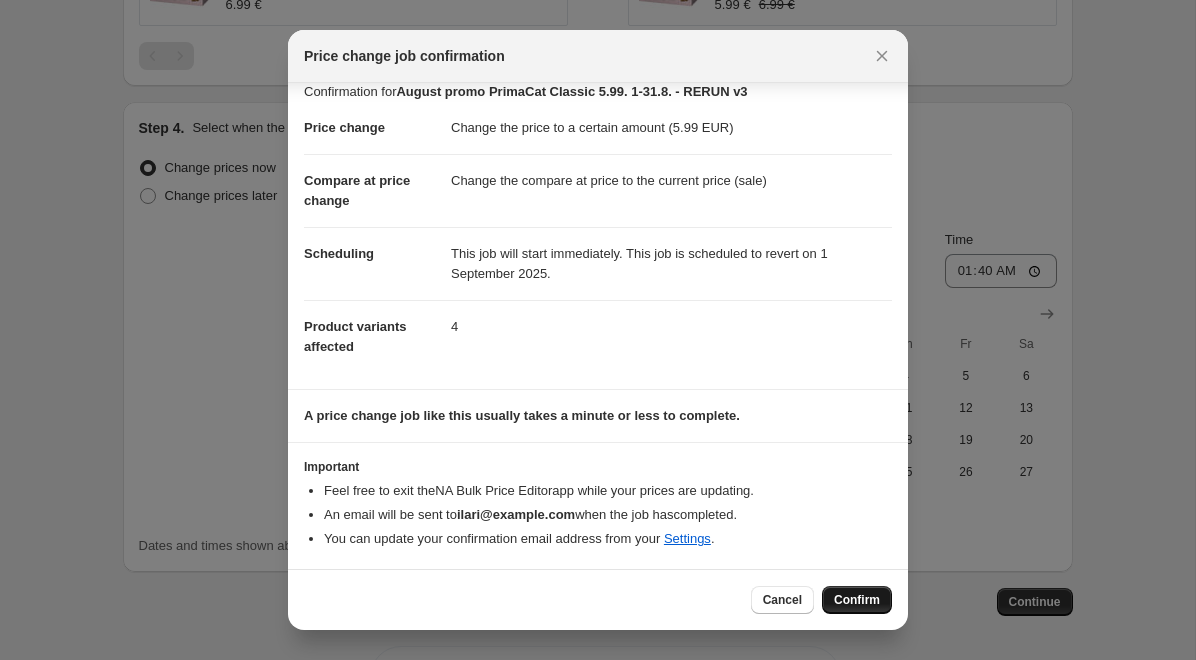 click on "Confirm" at bounding box center [857, 600] 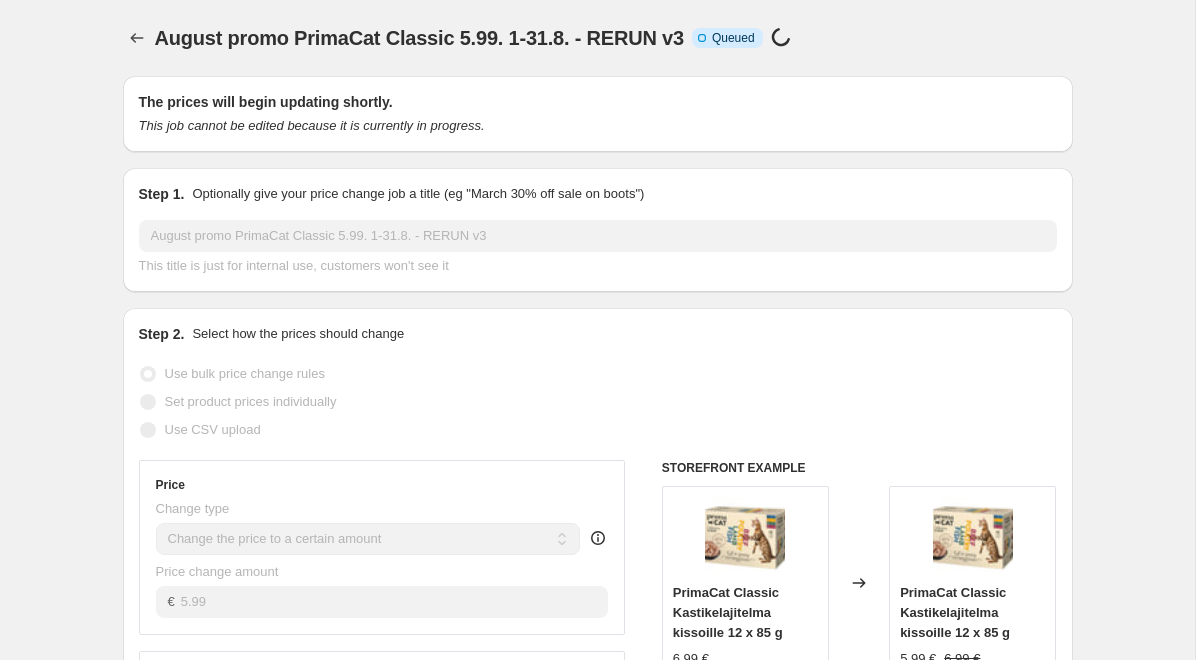 scroll, scrollTop: 0, scrollLeft: 0, axis: both 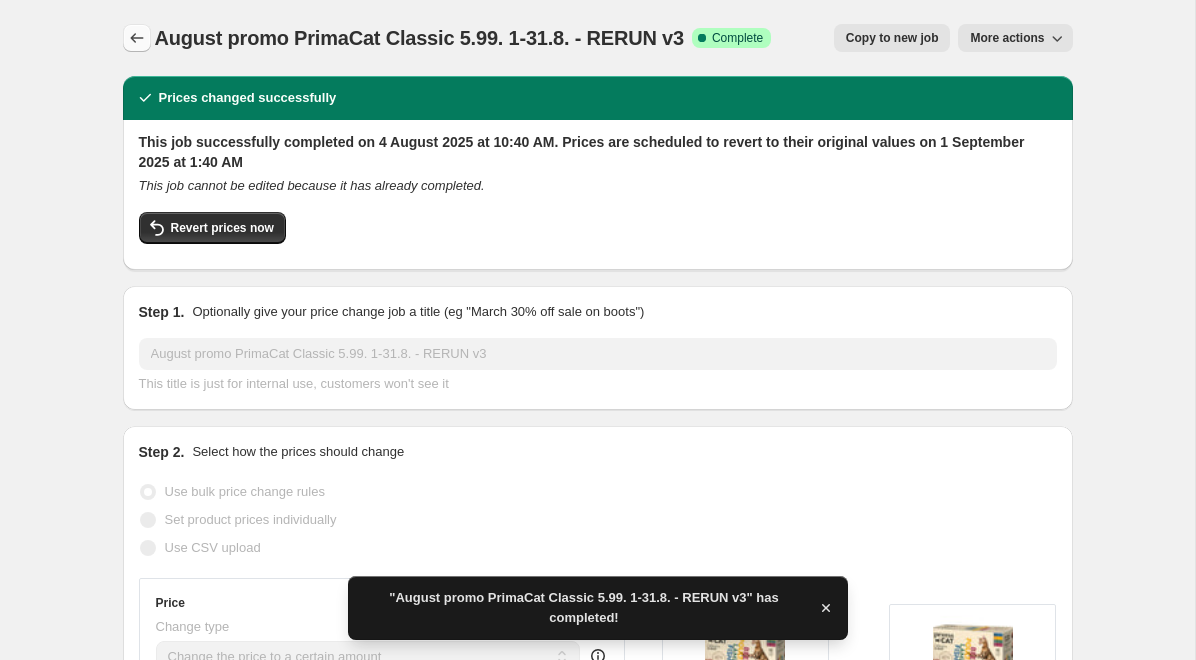 click 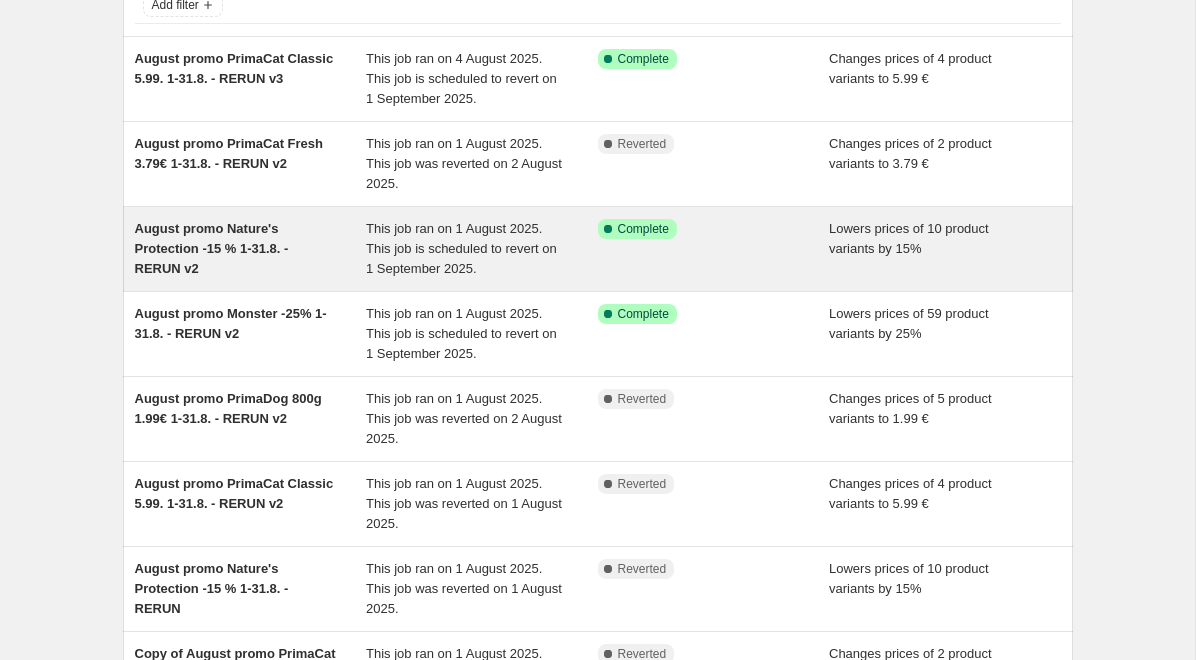 scroll, scrollTop: 154, scrollLeft: 0, axis: vertical 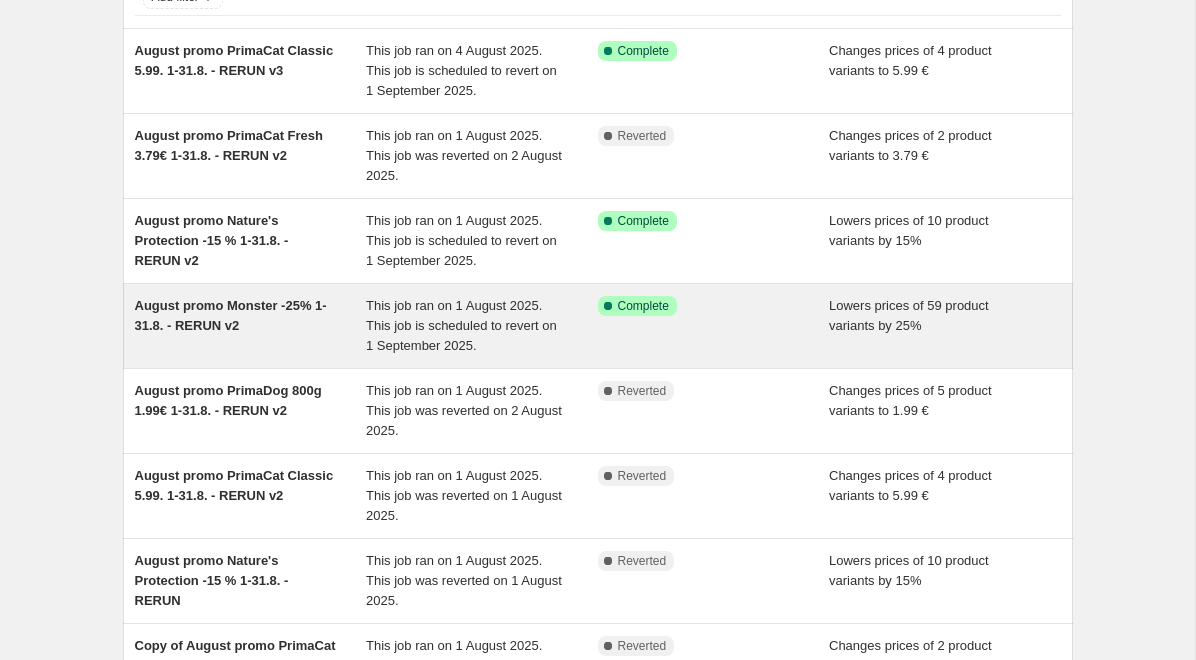 click on "August promo Monster -25% 1-31.8. - RERUN v2" at bounding box center (231, 315) 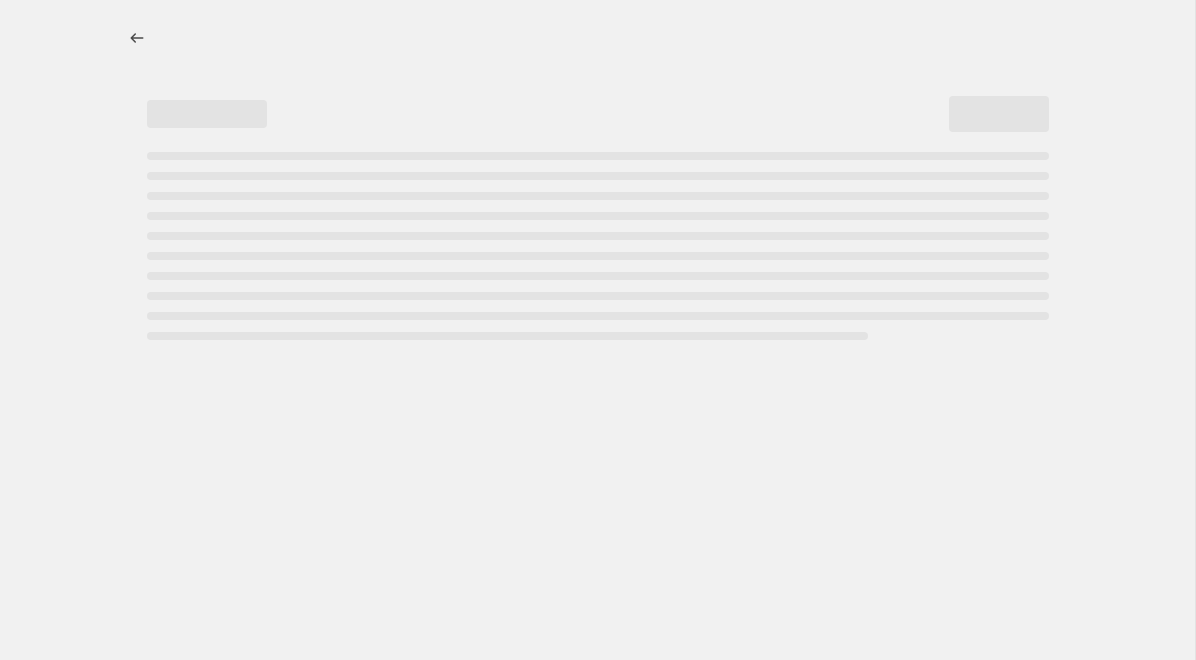 select on "percentage" 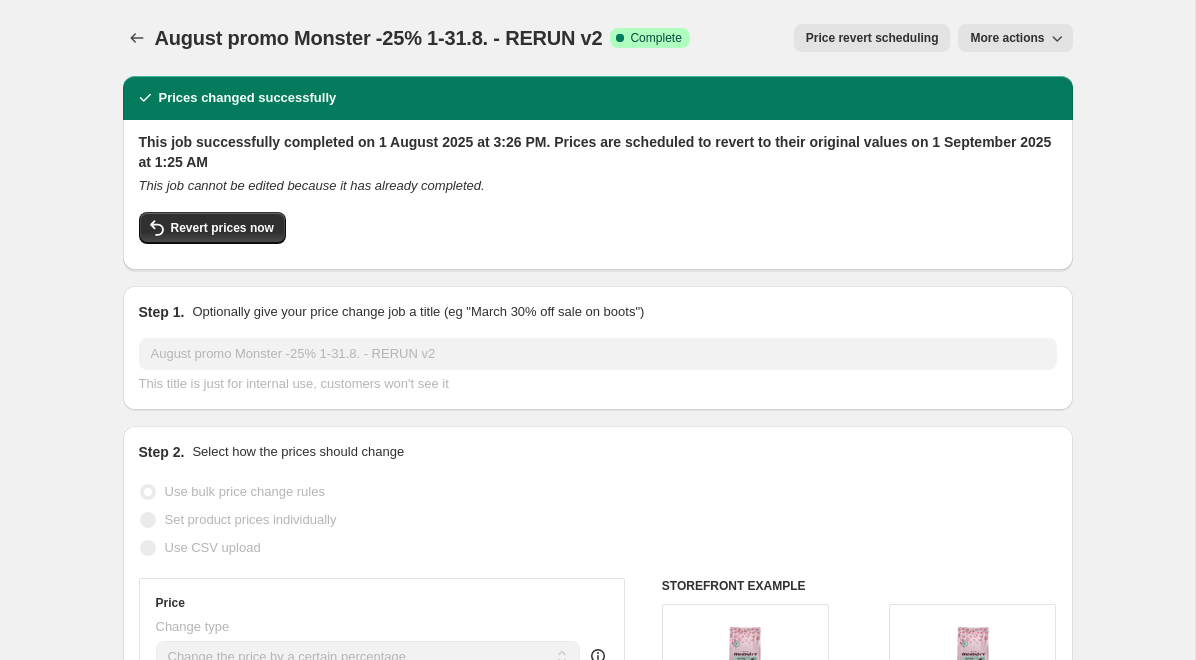 scroll, scrollTop: 0, scrollLeft: 0, axis: both 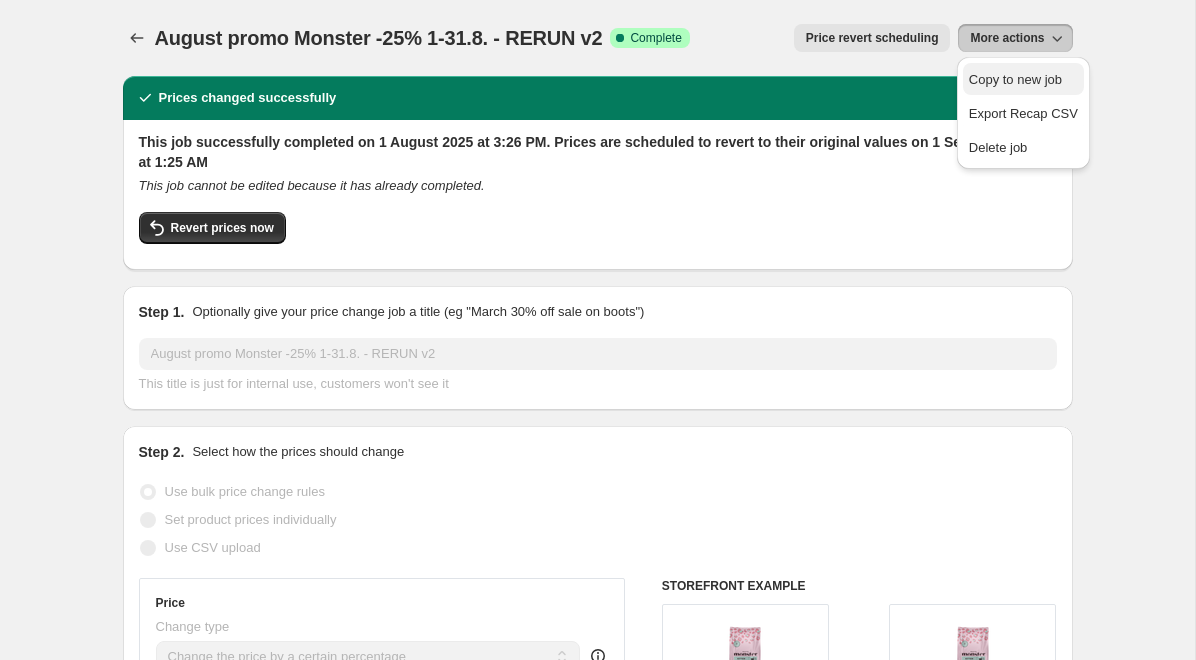 click on "Copy to new job" at bounding box center [1015, 79] 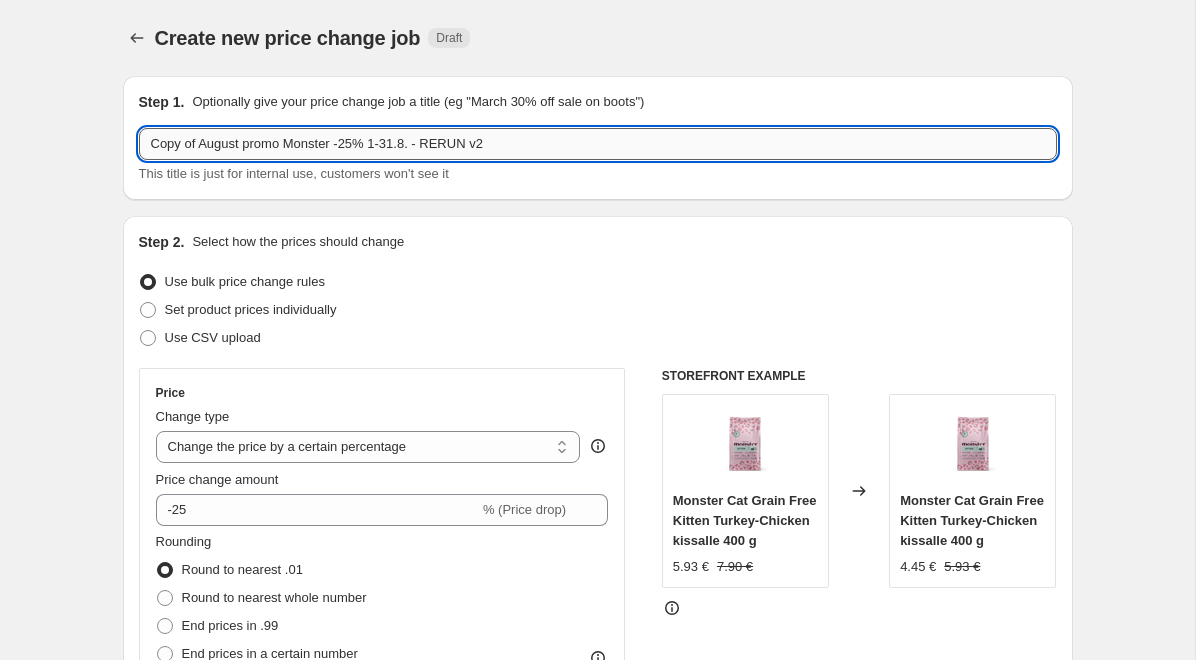 click on "Copy of August promo Monster -25% 1-31.8. - RERUN v2" at bounding box center (598, 144) 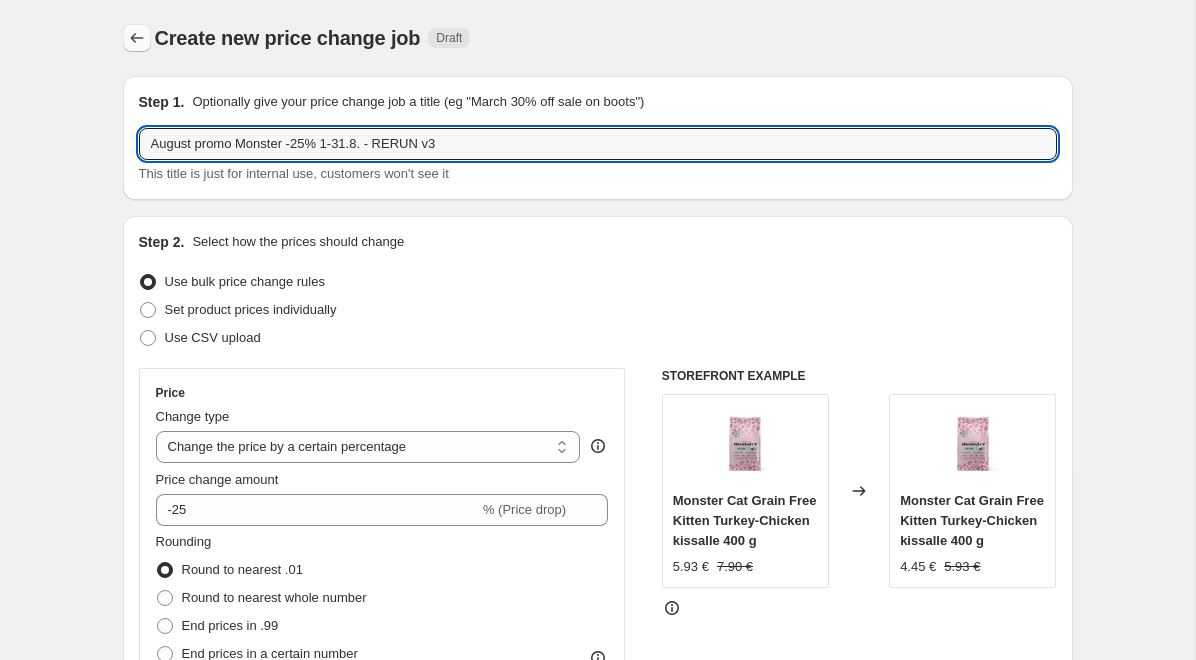 scroll, scrollTop: 0, scrollLeft: 0, axis: both 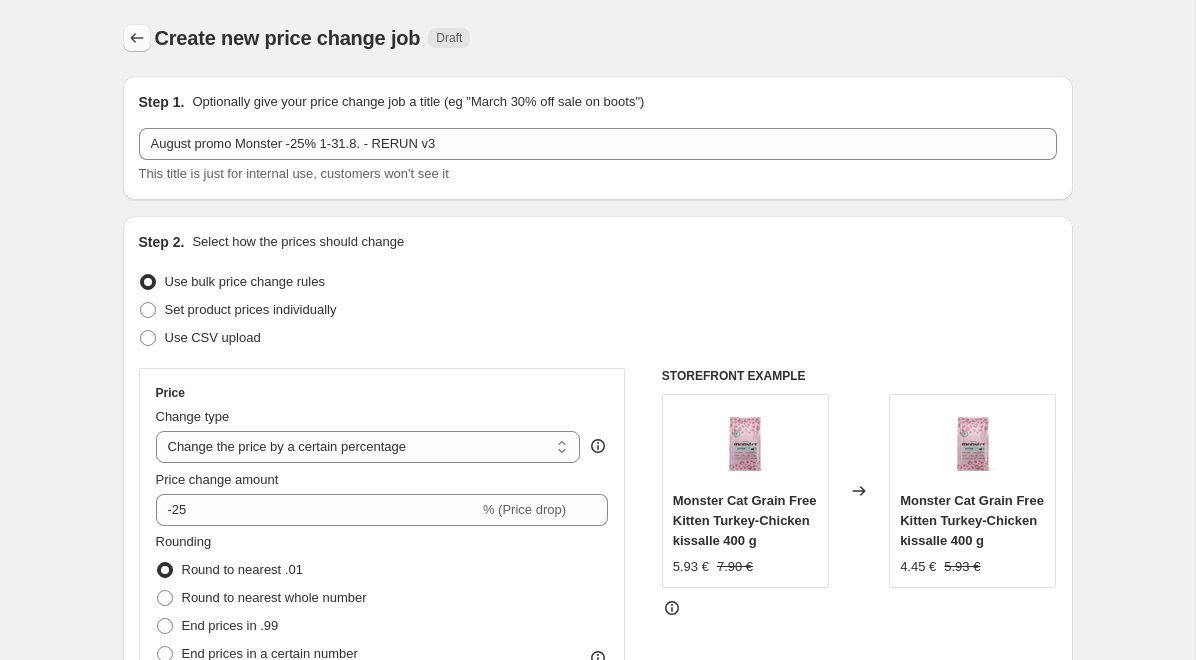 click 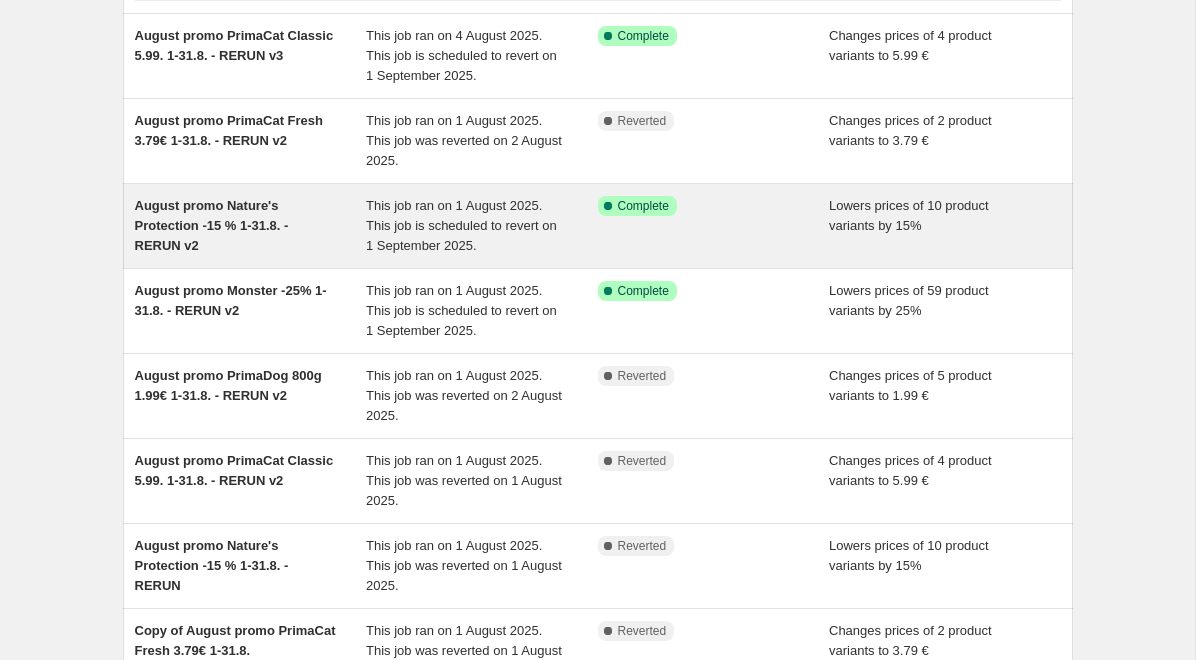 scroll, scrollTop: 185, scrollLeft: 0, axis: vertical 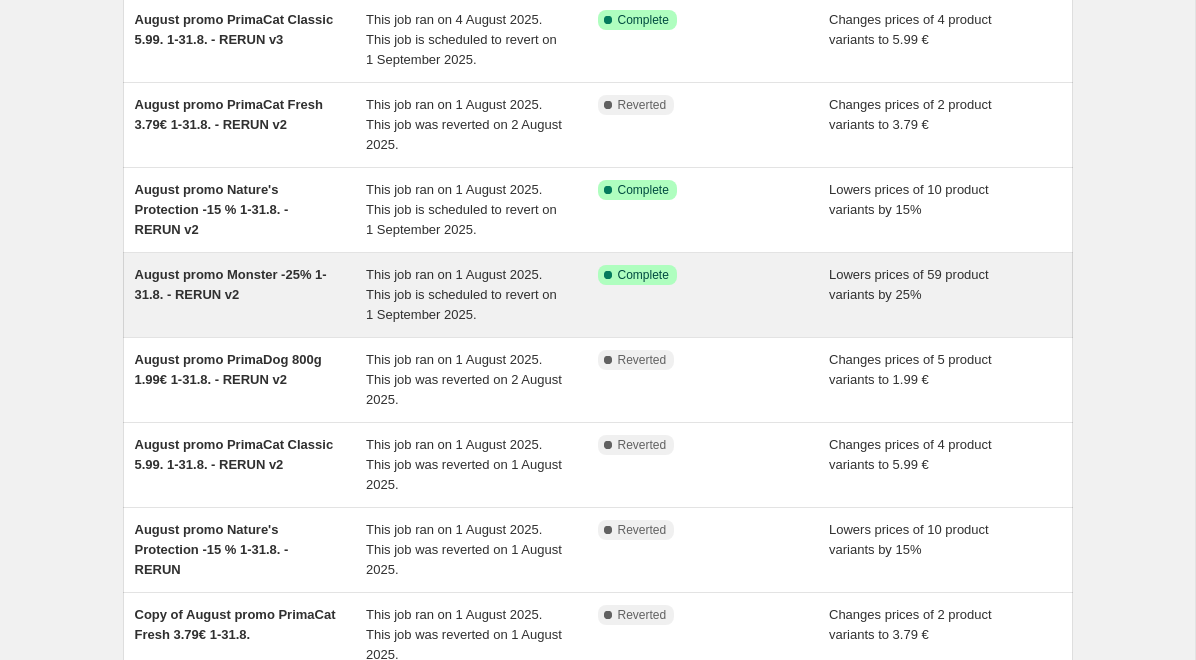 click on "This job ran on 1 August 2025. This job is scheduled to revert on 1 September 2025." at bounding box center (461, 294) 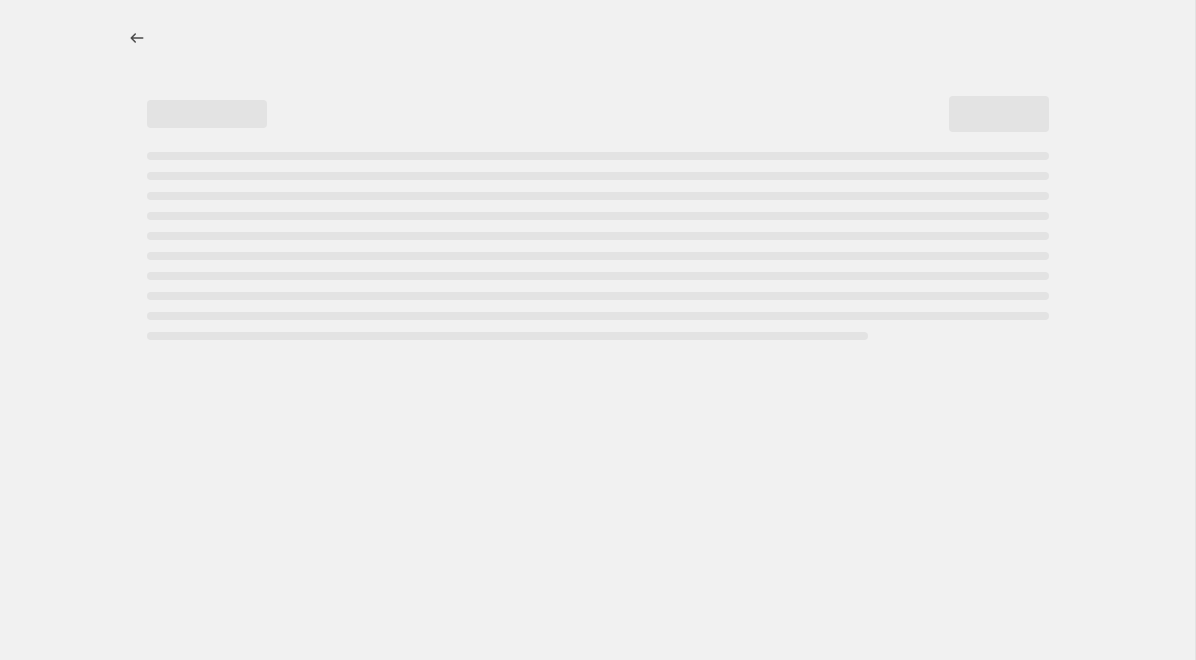 scroll, scrollTop: 0, scrollLeft: 0, axis: both 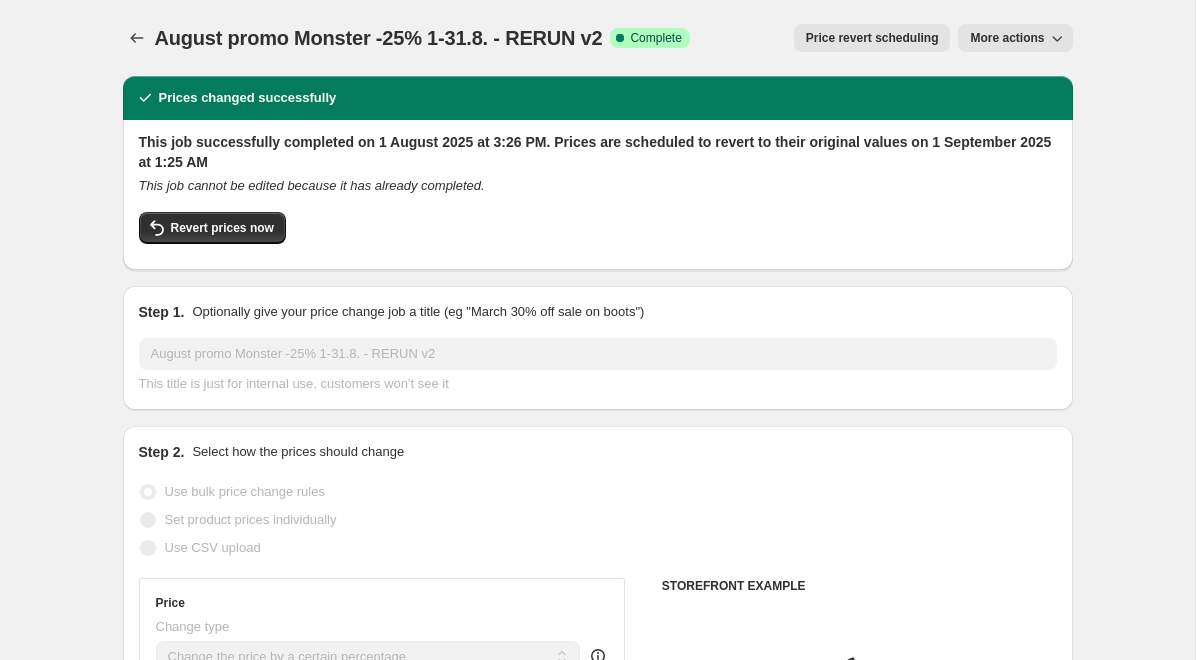 click on "More actions" at bounding box center [1007, 38] 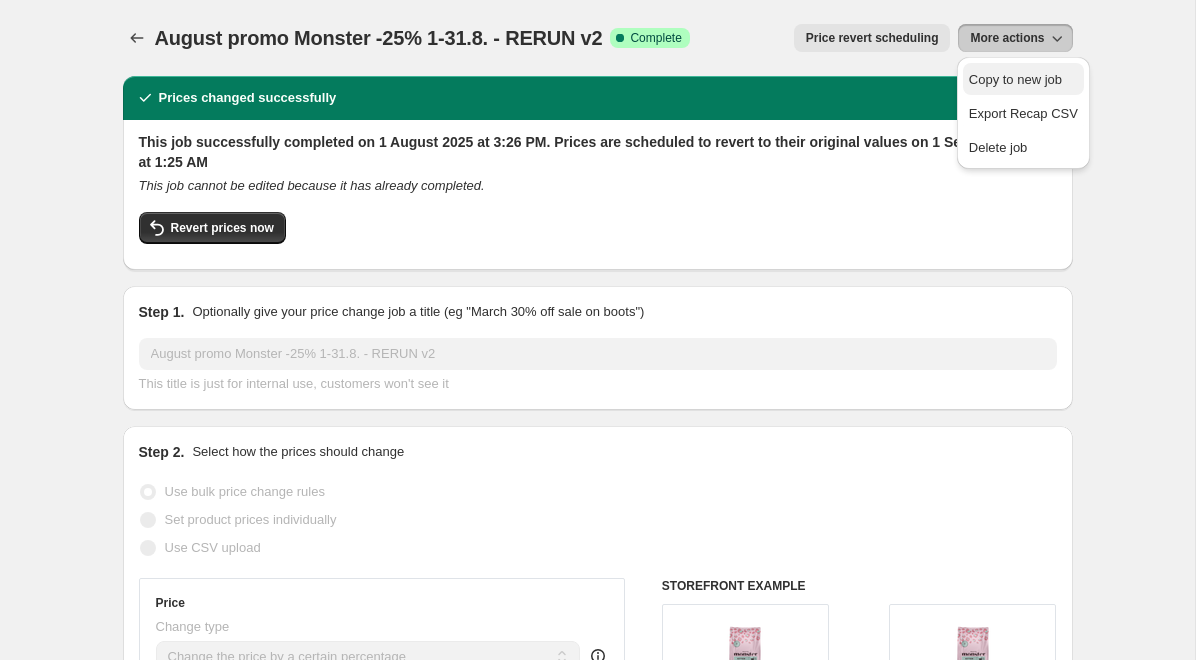 click on "Copy to new job" at bounding box center [1023, 79] 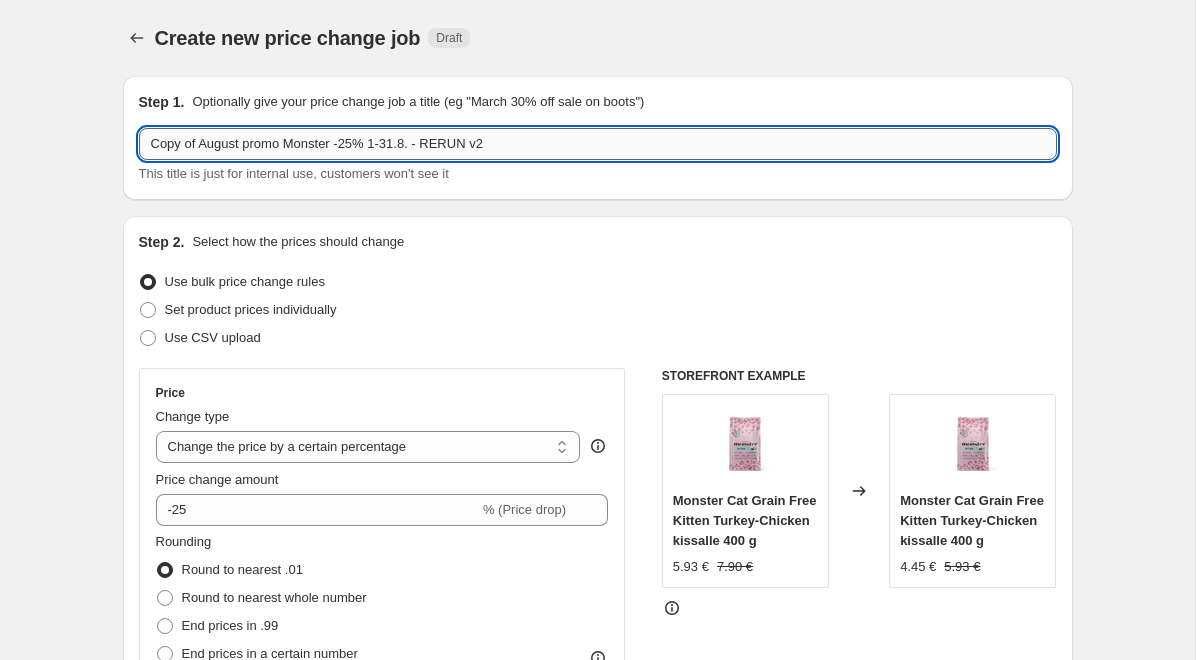 click on "Copy of August promo Monster -25% 1-31.8. - RERUN v2" at bounding box center [598, 144] 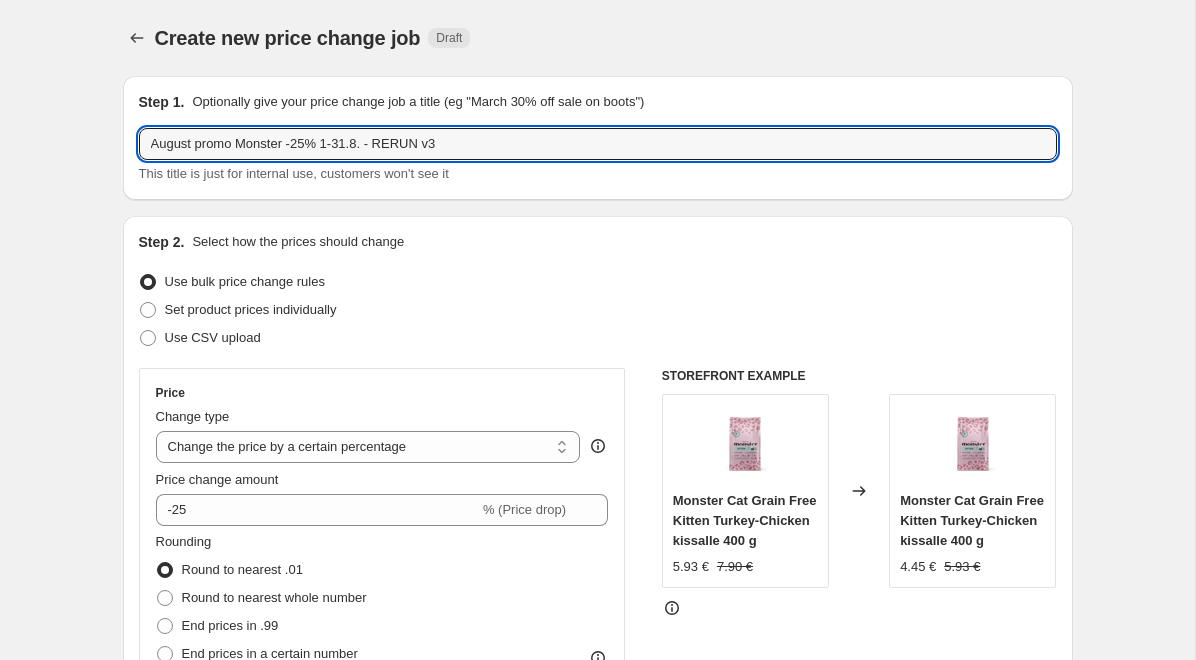 type on "August promo Monster -25% 1-31.8. - RERUN v3" 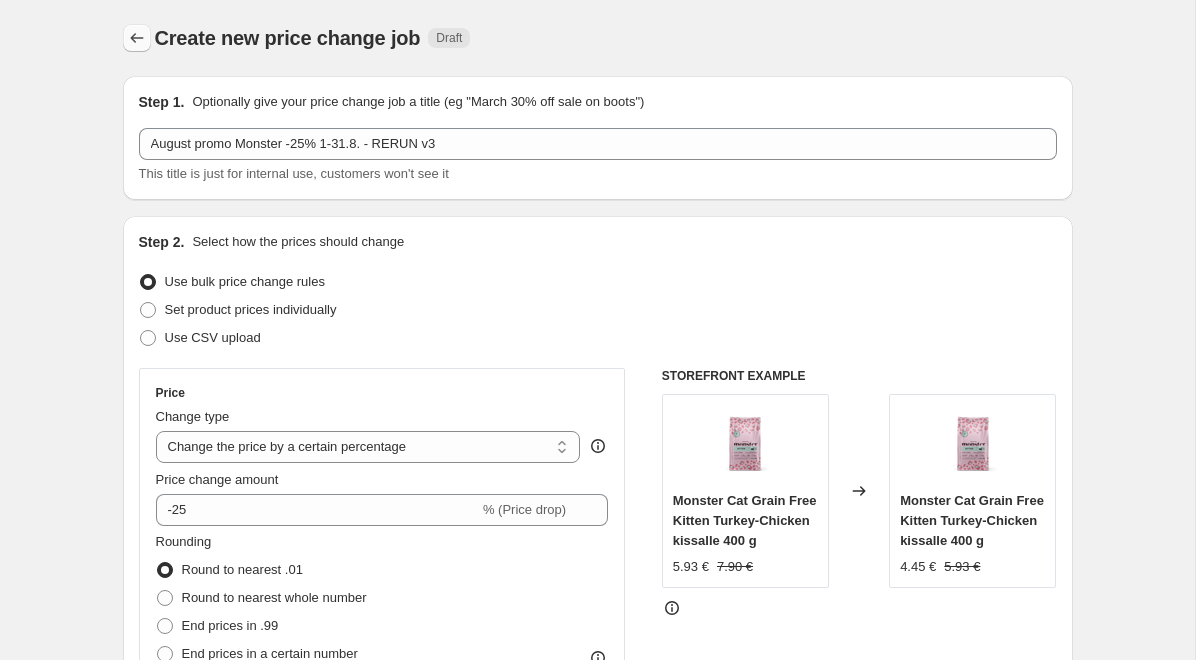 scroll, scrollTop: -1, scrollLeft: 0, axis: vertical 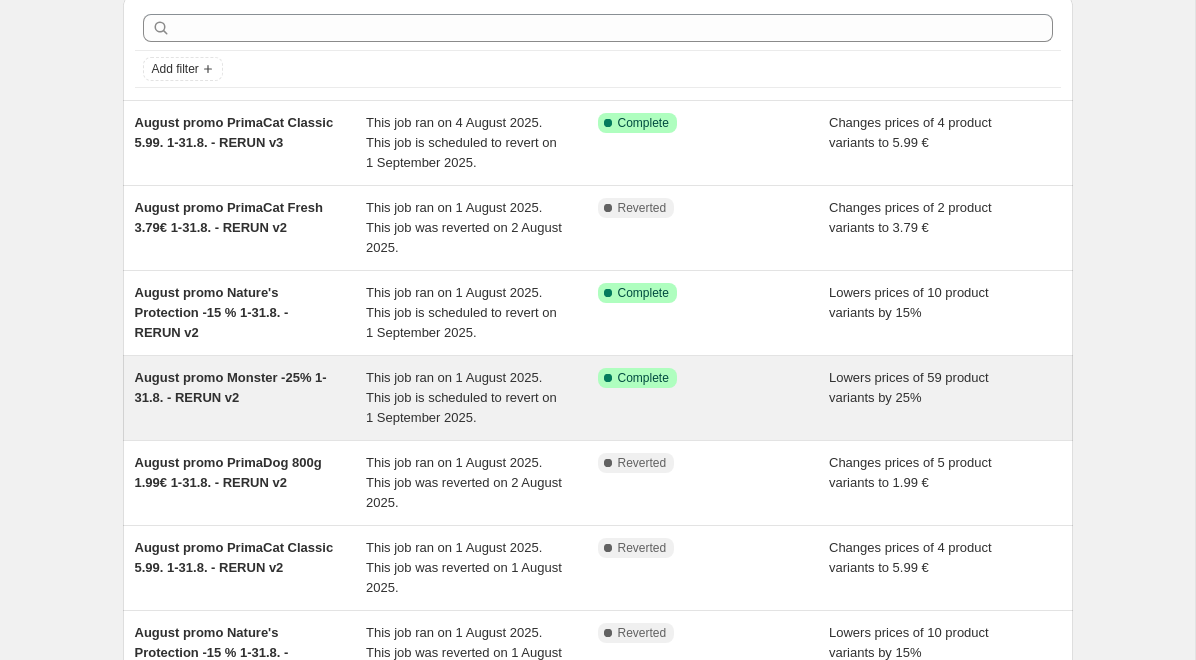click on "August promo Monster -25% 1-31.8. - RERUN v2" at bounding box center (251, 398) 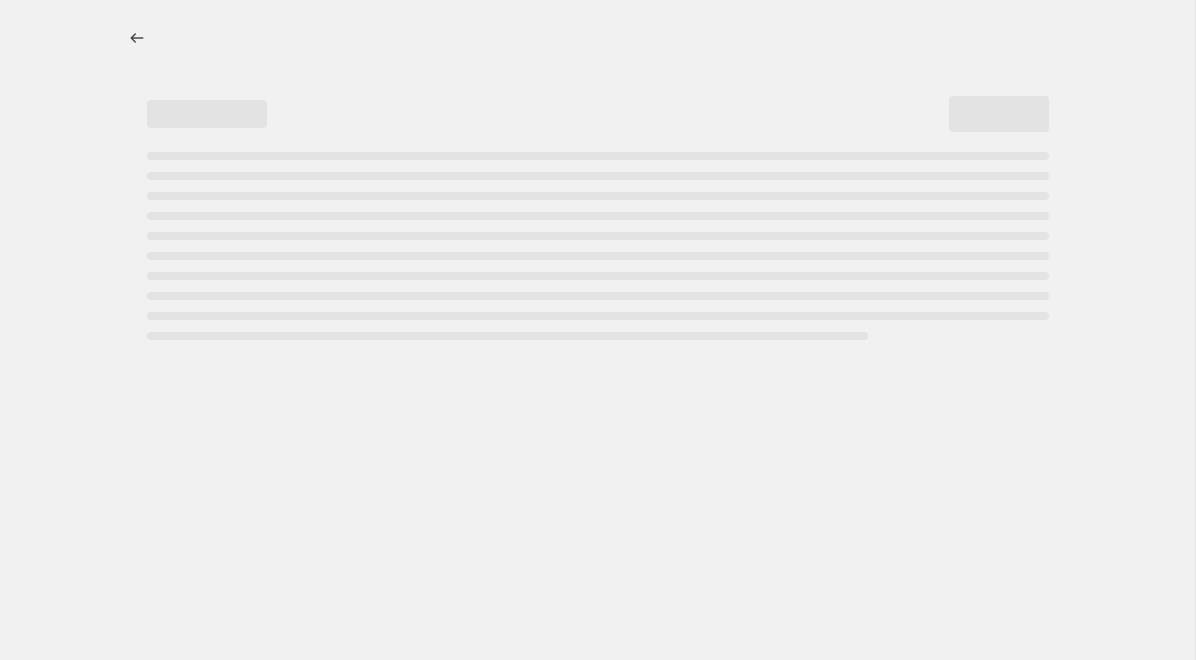 select on "percentage" 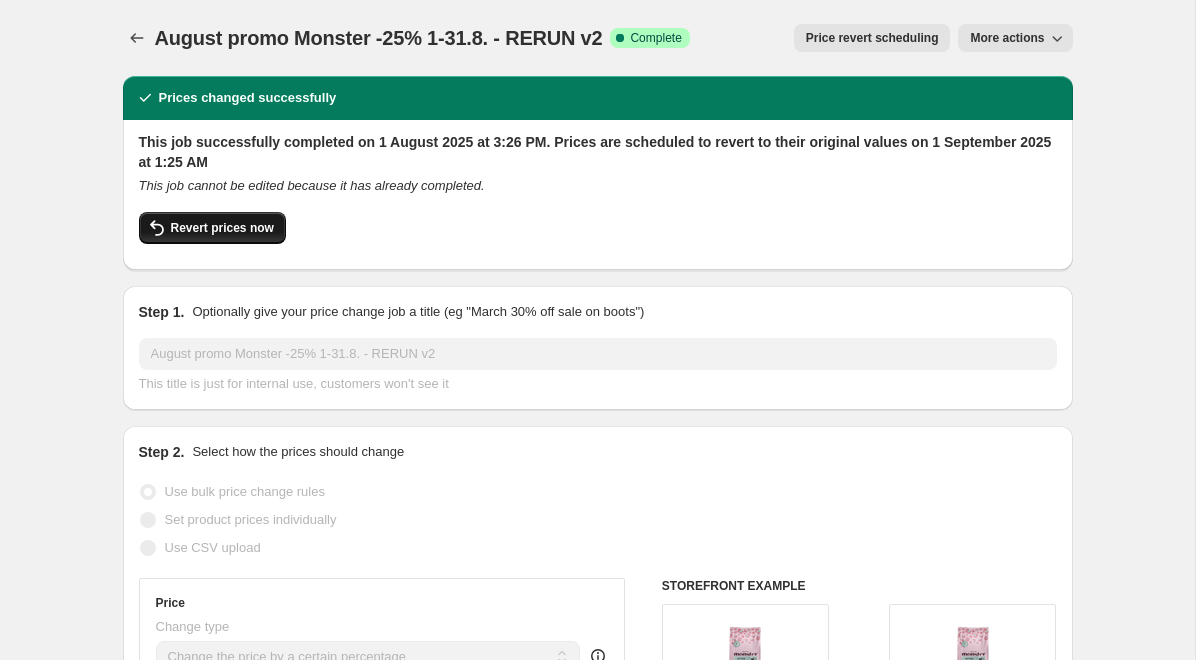 click on "Revert prices now" at bounding box center (222, 228) 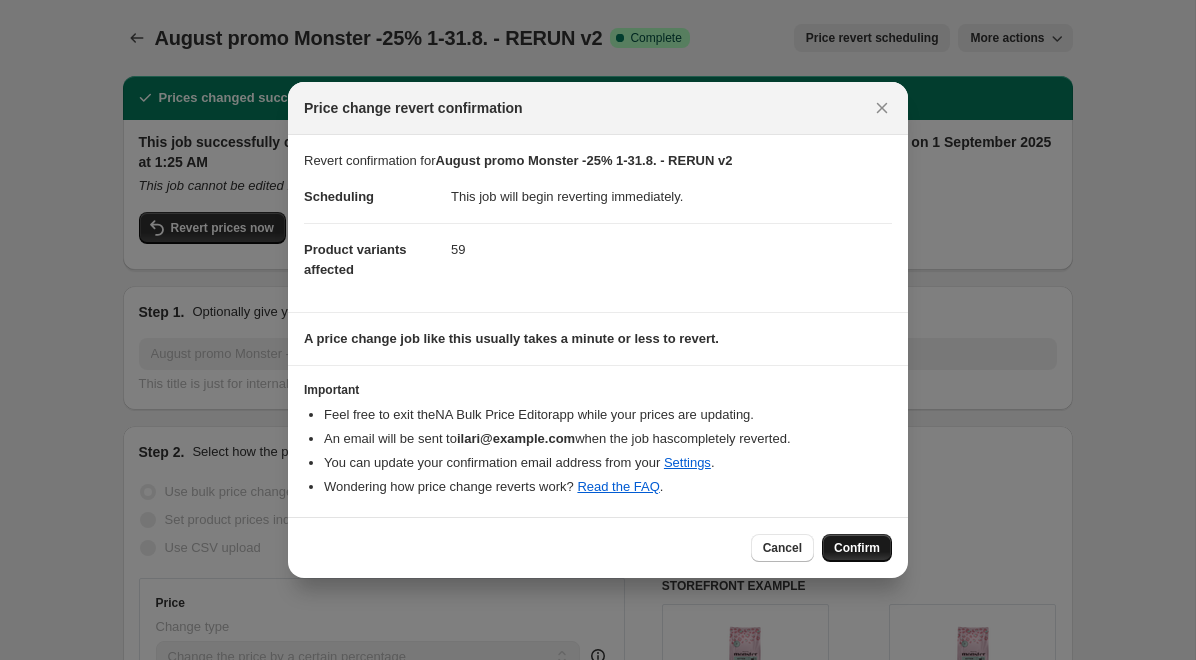click on "Confirm" at bounding box center [857, 548] 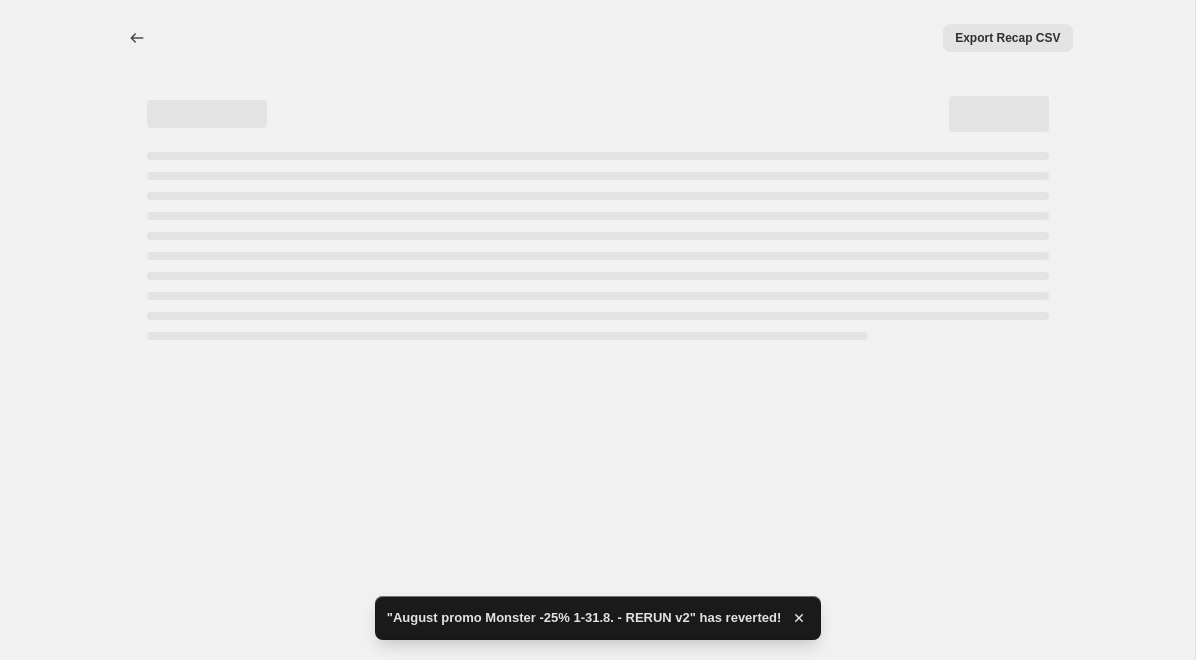 select on "percentage" 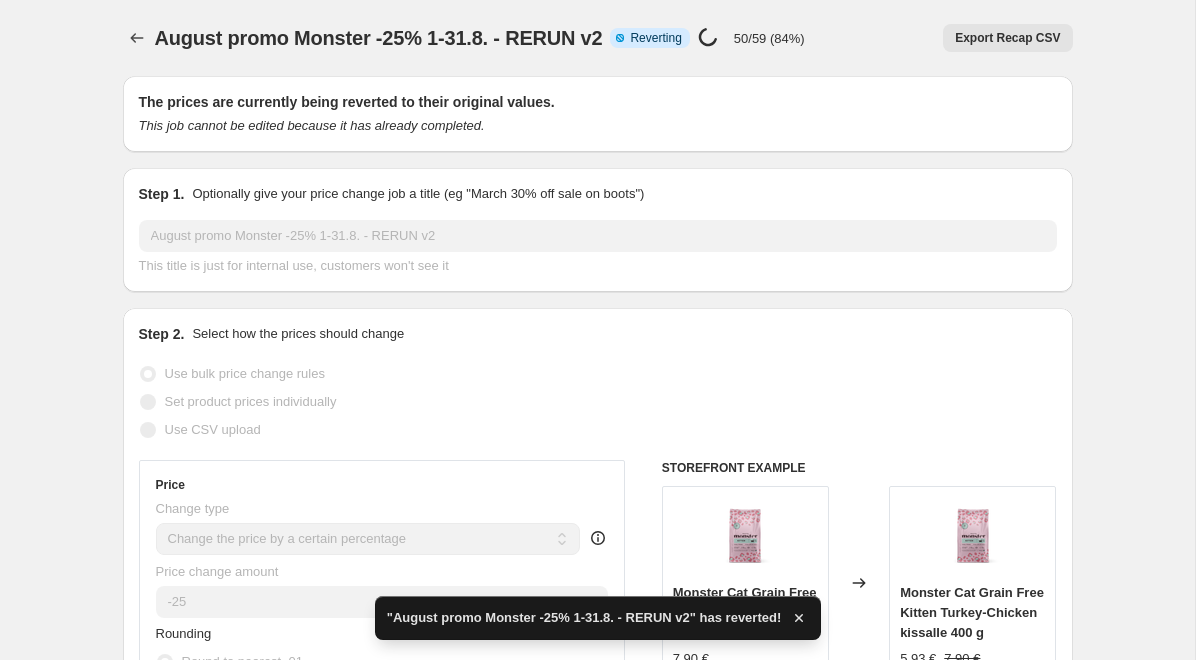 checkbox on "true" 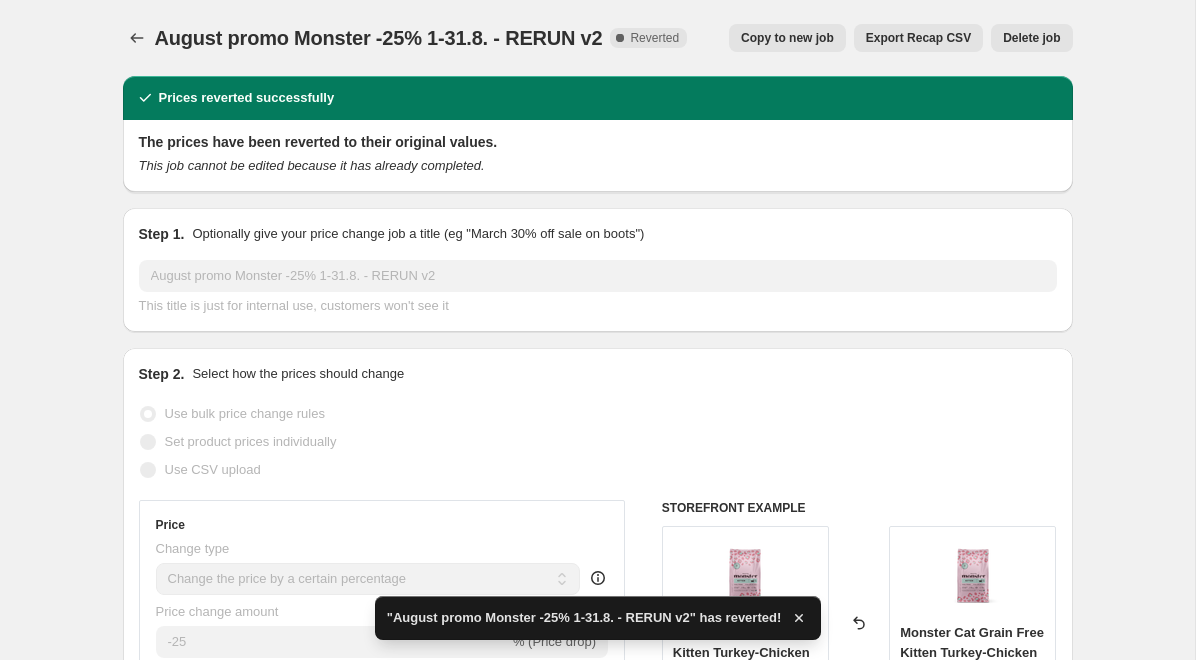 click on "Copy to new job" at bounding box center [787, 38] 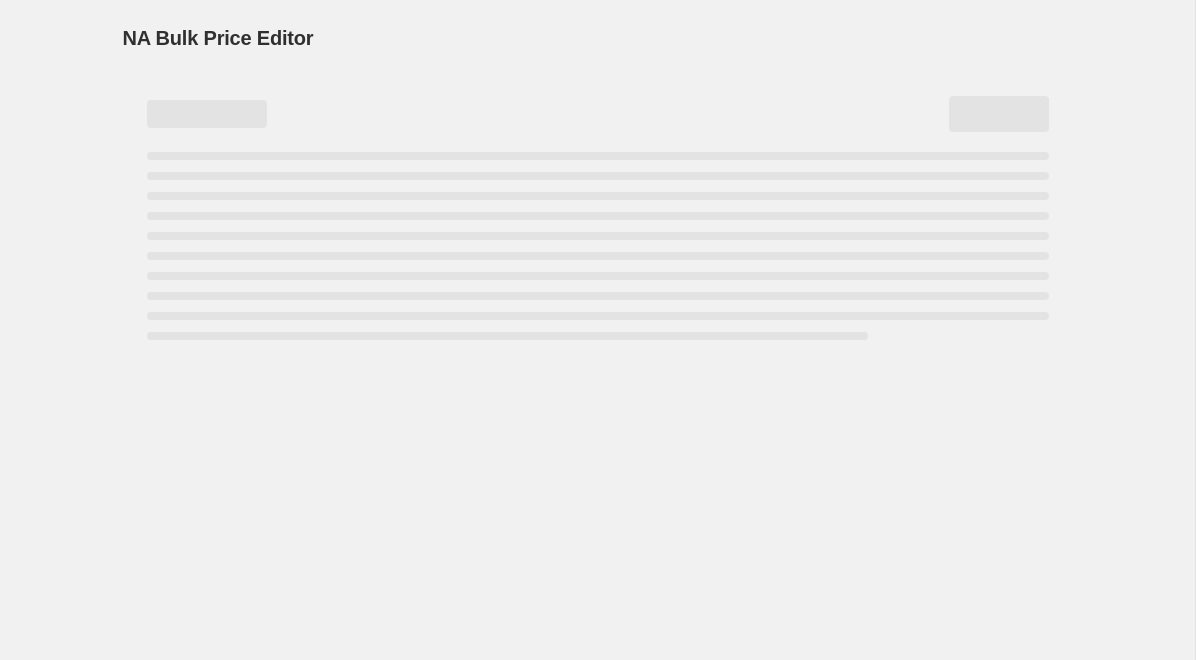 select on "percentage" 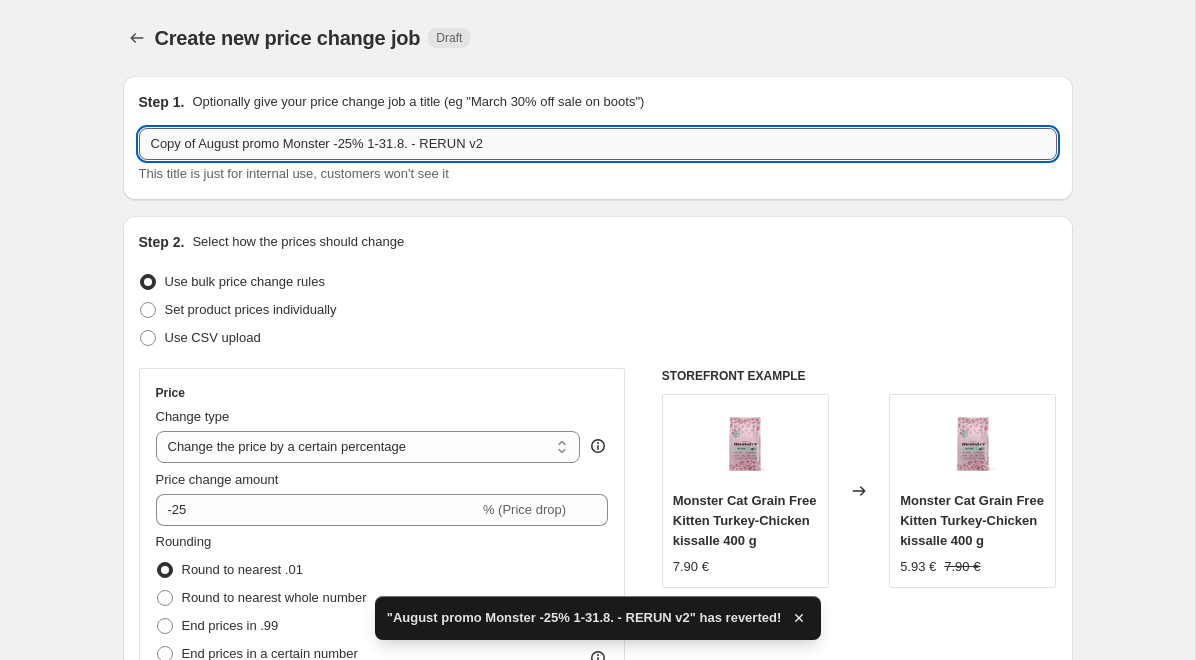 click on "Copy of August promo Monster -25% 1-31.8. - RERUN v2" at bounding box center (598, 144) 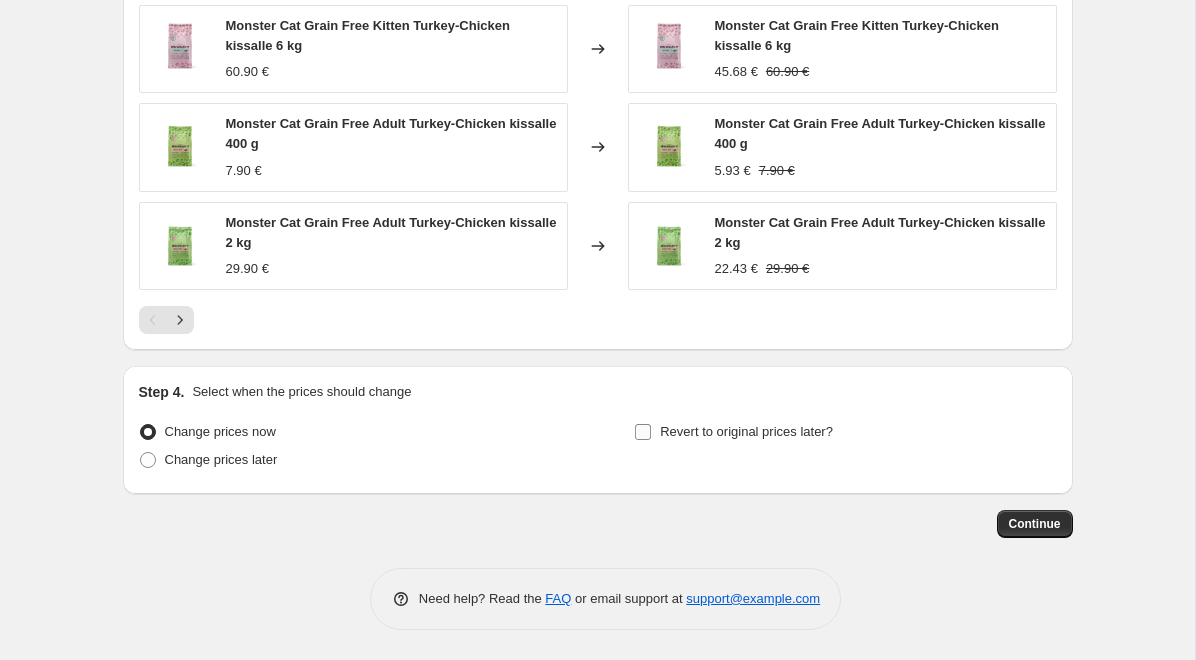 scroll, scrollTop: 1596, scrollLeft: 0, axis: vertical 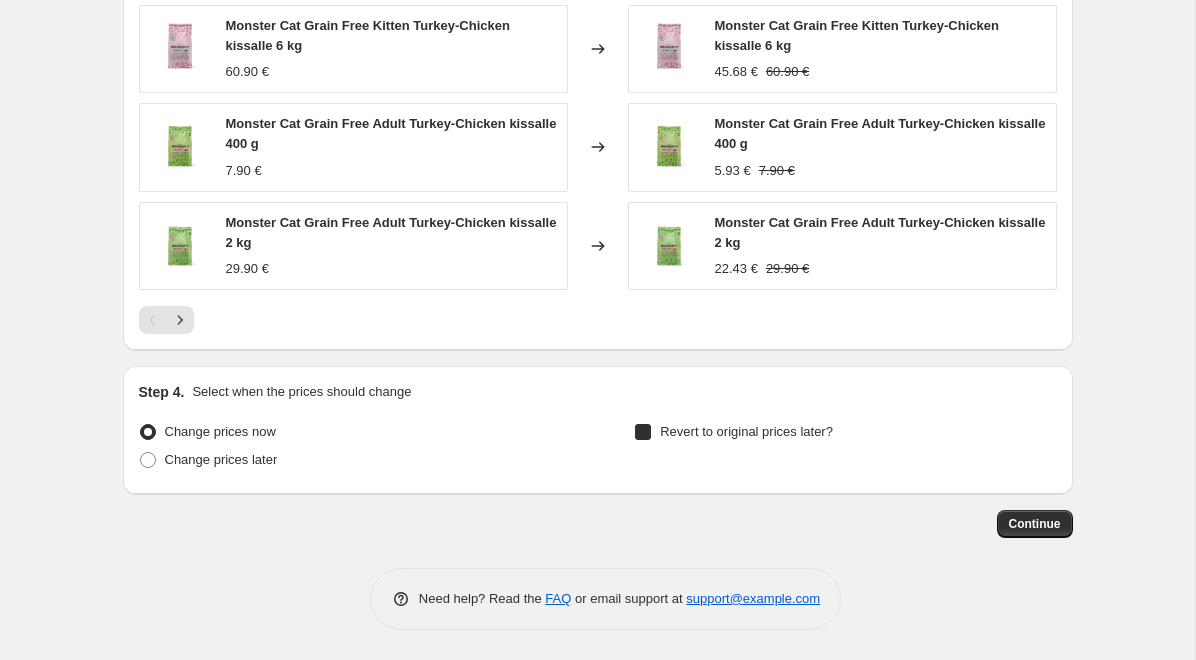 checkbox on "true" 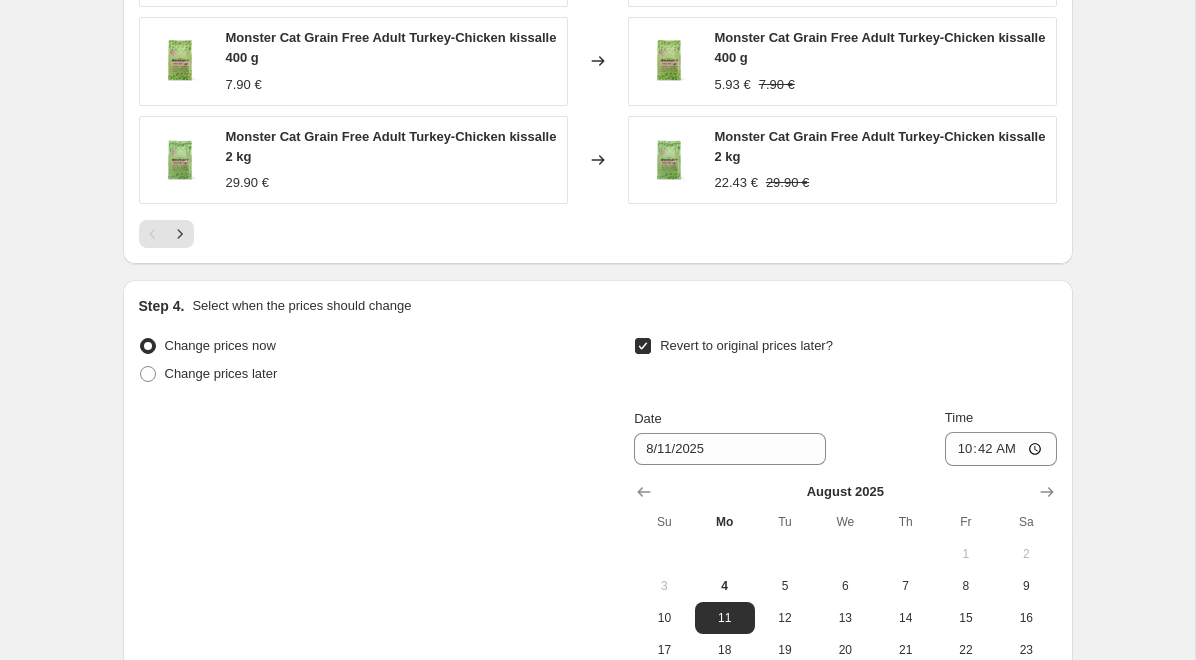 scroll, scrollTop: 1716, scrollLeft: 0, axis: vertical 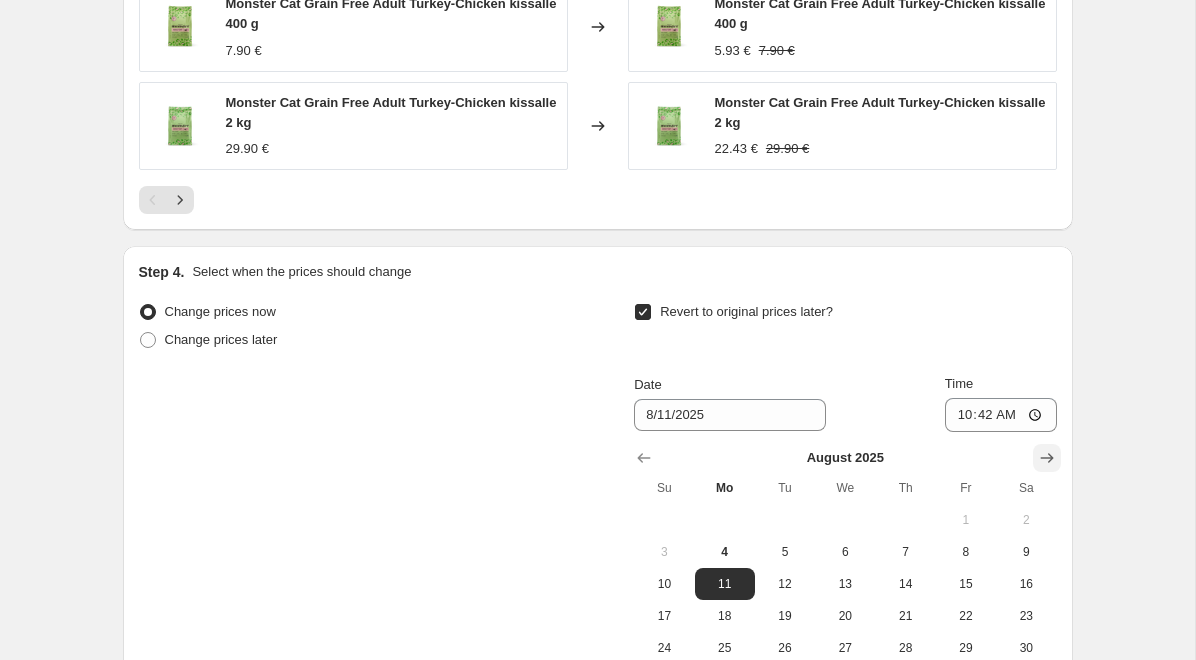 click 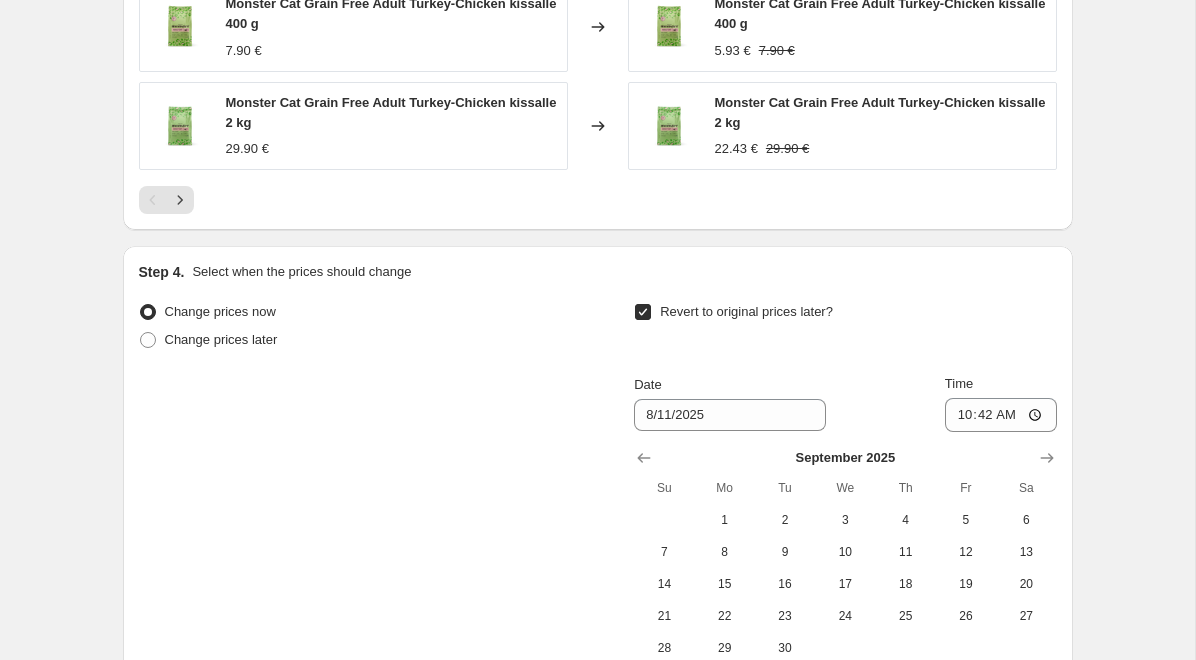 drag, startPoint x: 737, startPoint y: 516, endPoint x: 1000, endPoint y: 441, distance: 273.48492 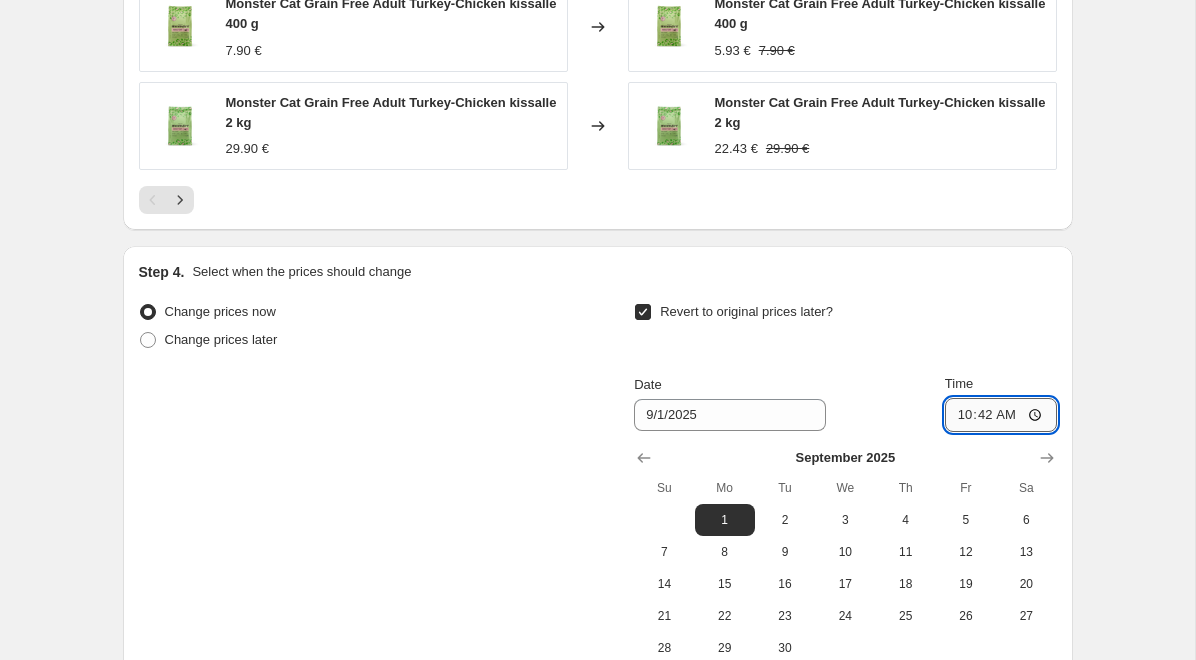 click on "10:42" at bounding box center (1001, 415) 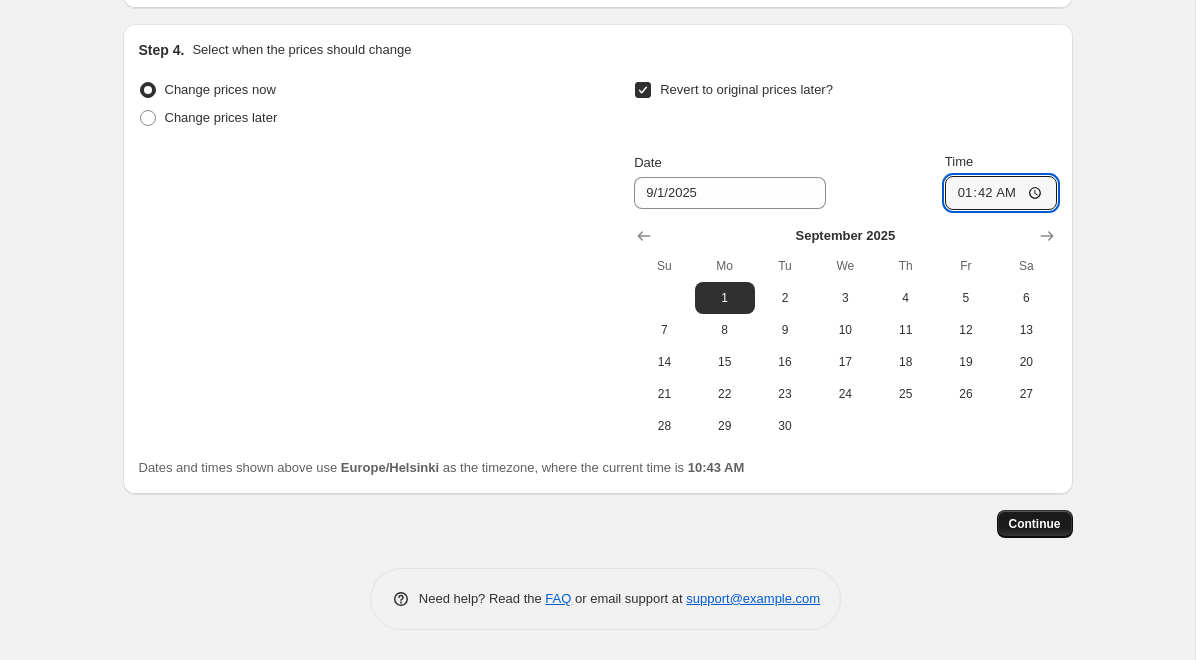 scroll, scrollTop: 1940, scrollLeft: 0, axis: vertical 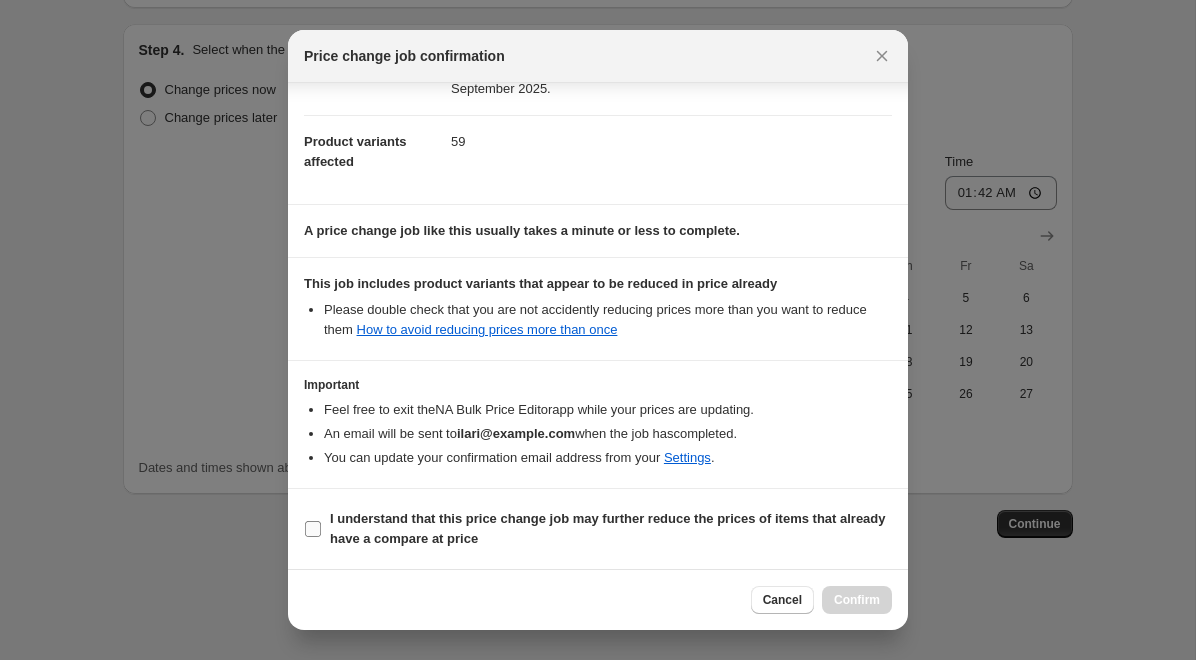 click on "I understand that this price change job may further reduce the prices of items that already have a compare at price" at bounding box center [608, 528] 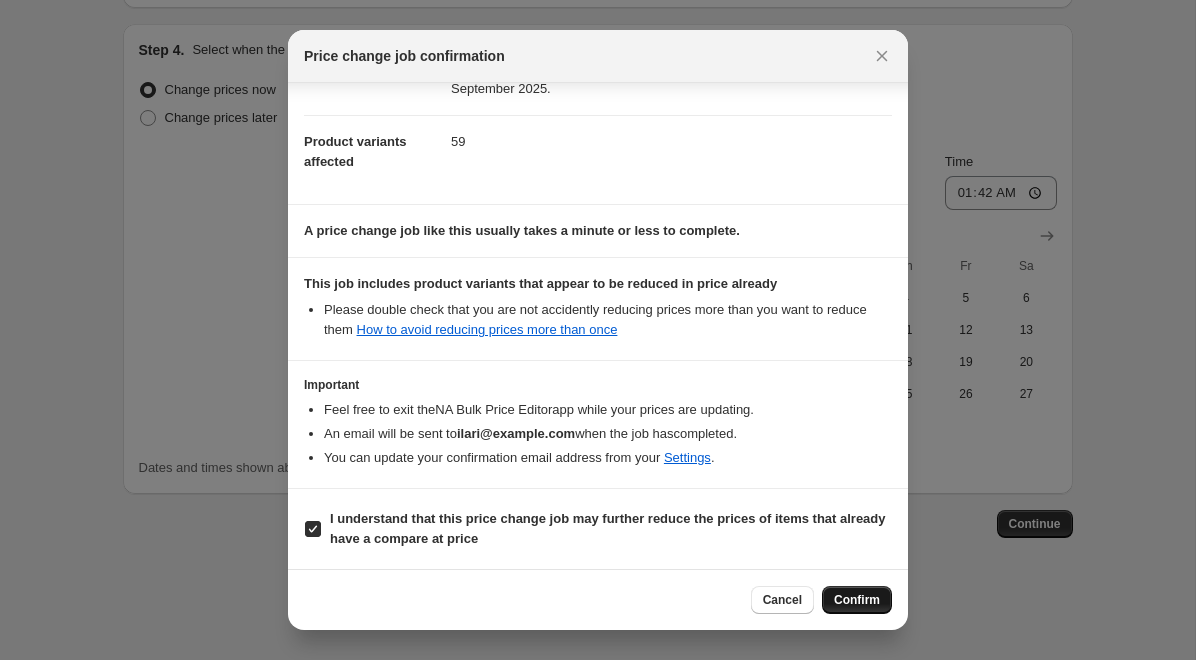 click on "Confirm" at bounding box center [857, 600] 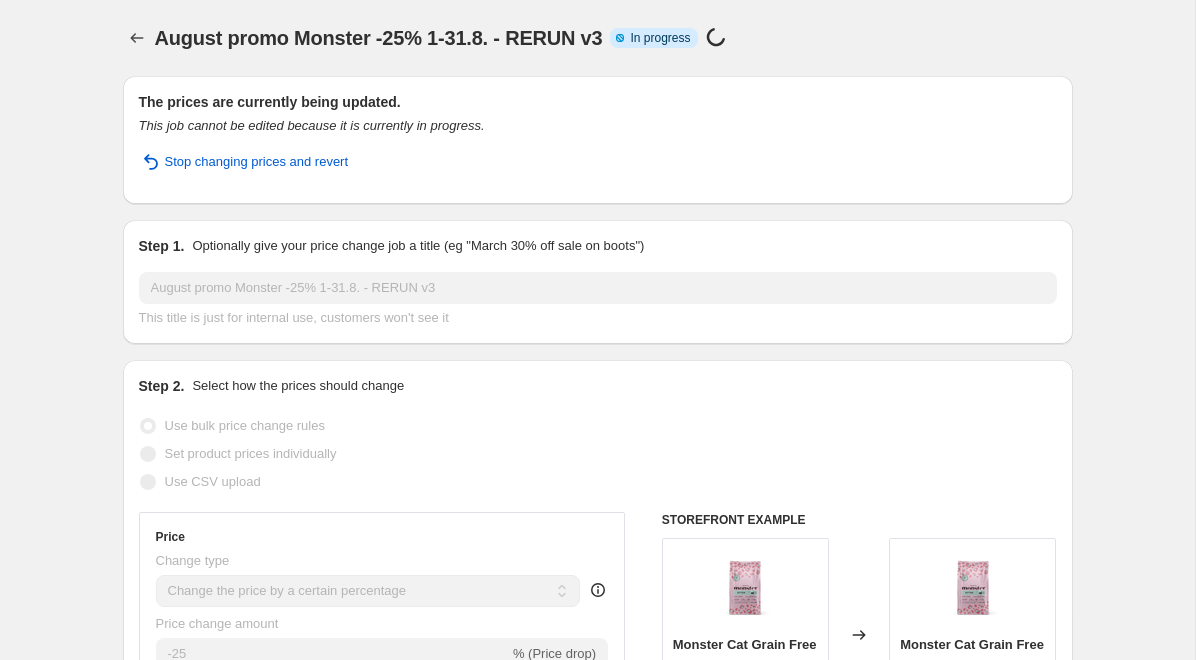 scroll, scrollTop: 0, scrollLeft: 0, axis: both 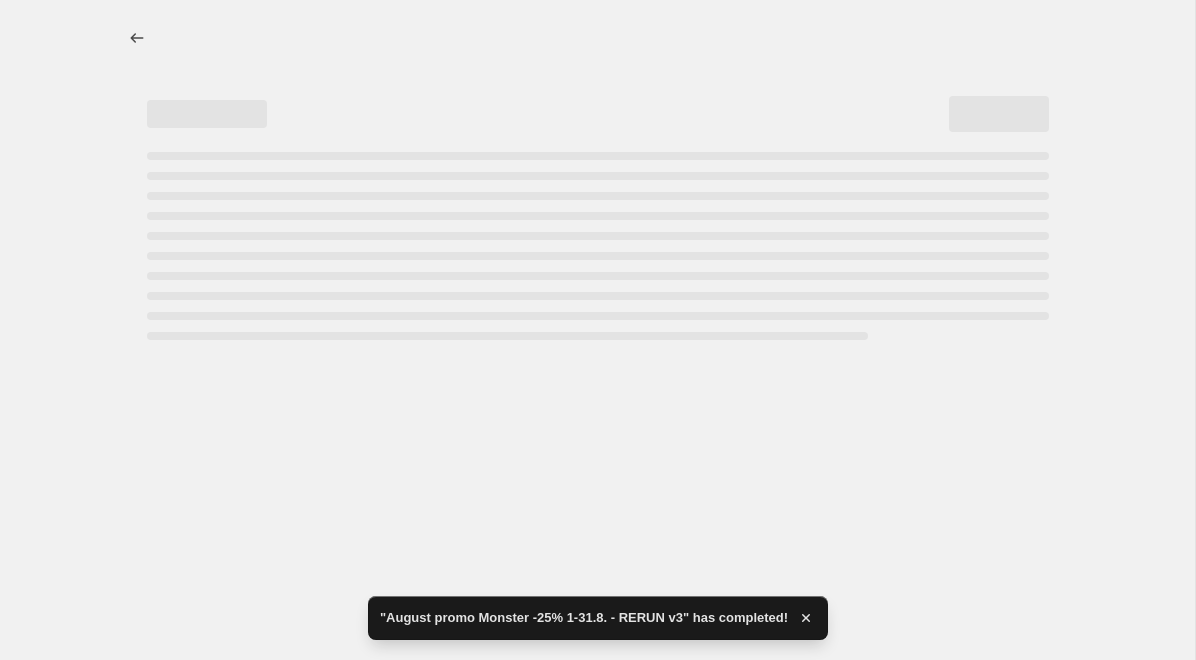 select on "percentage" 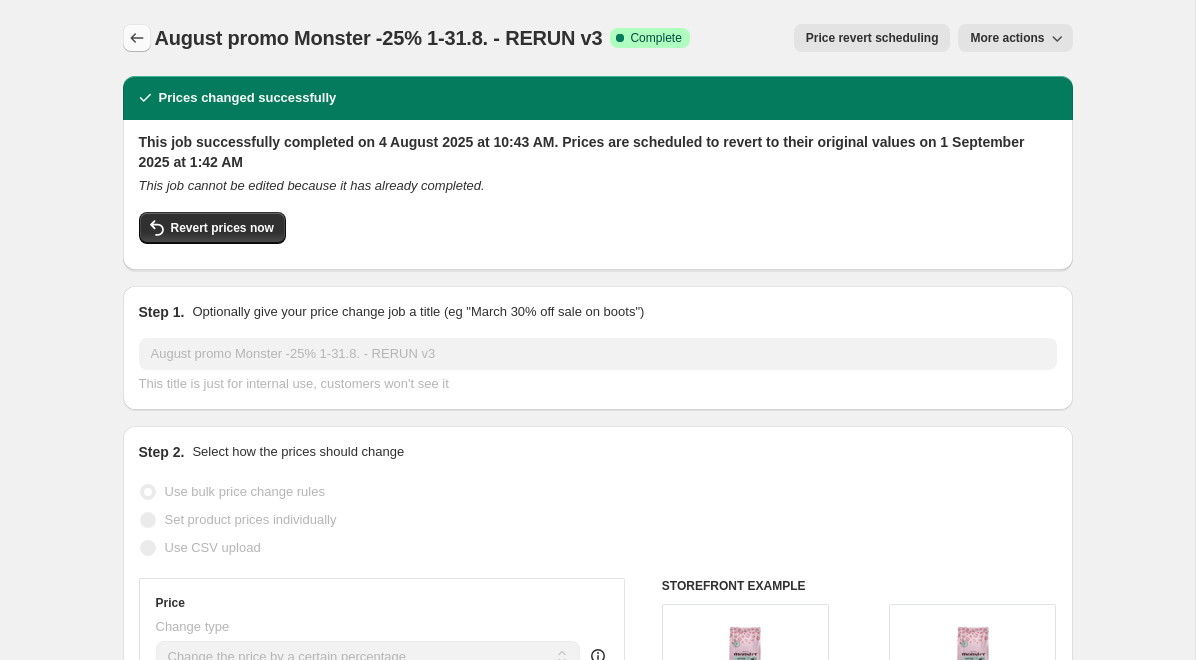click 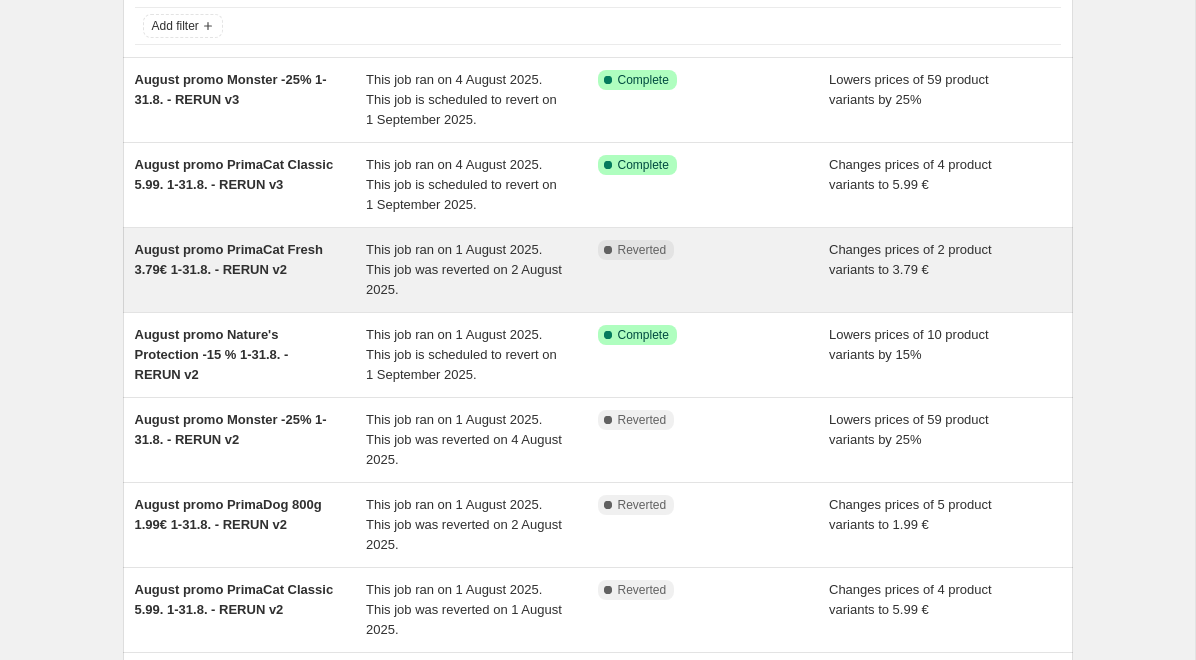 scroll, scrollTop: 136, scrollLeft: 0, axis: vertical 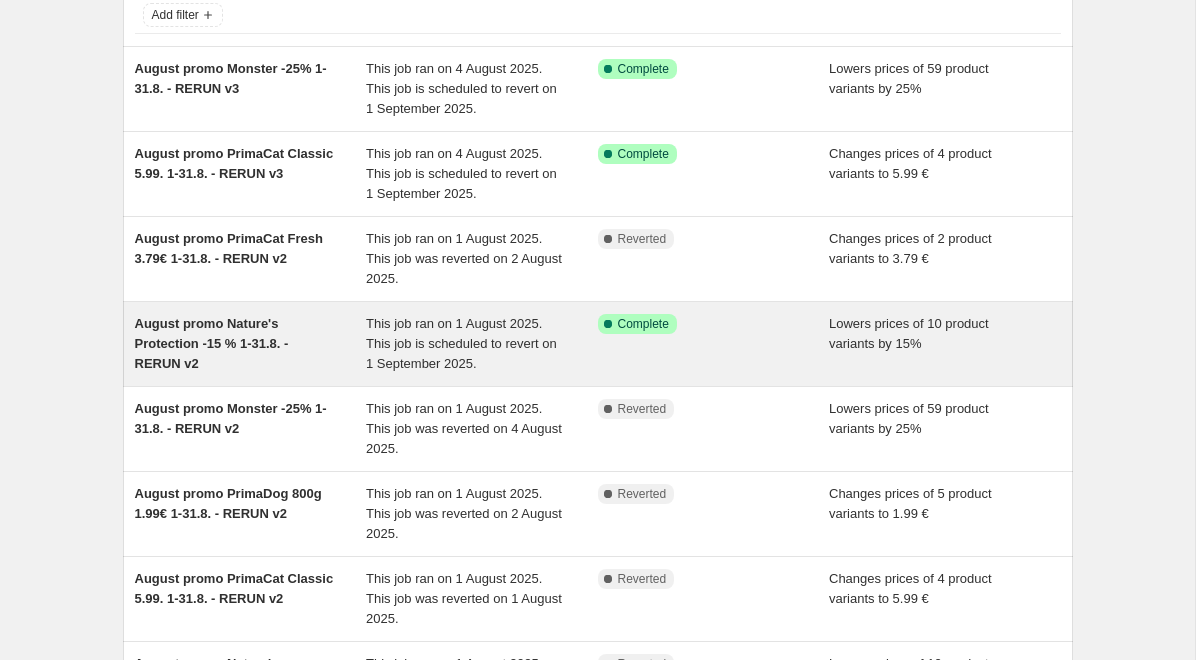 click on "August promo Nature's Protection -15 % 1-31.8. - RERUN v2" at bounding box center (212, 343) 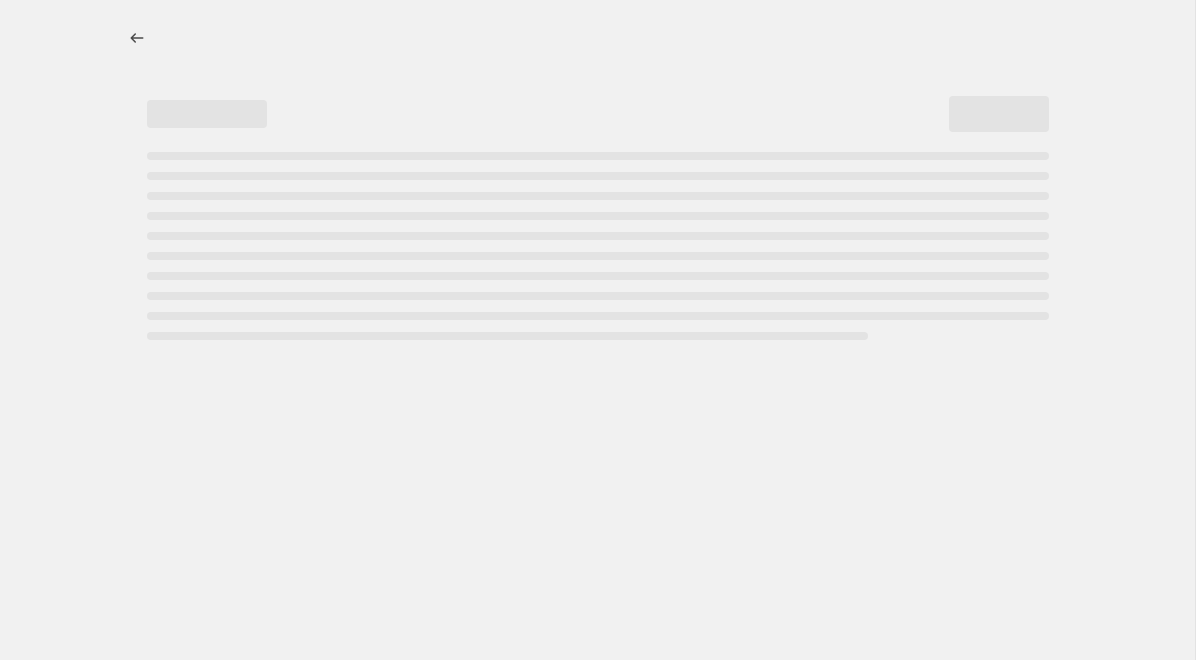 scroll, scrollTop: 0, scrollLeft: 0, axis: both 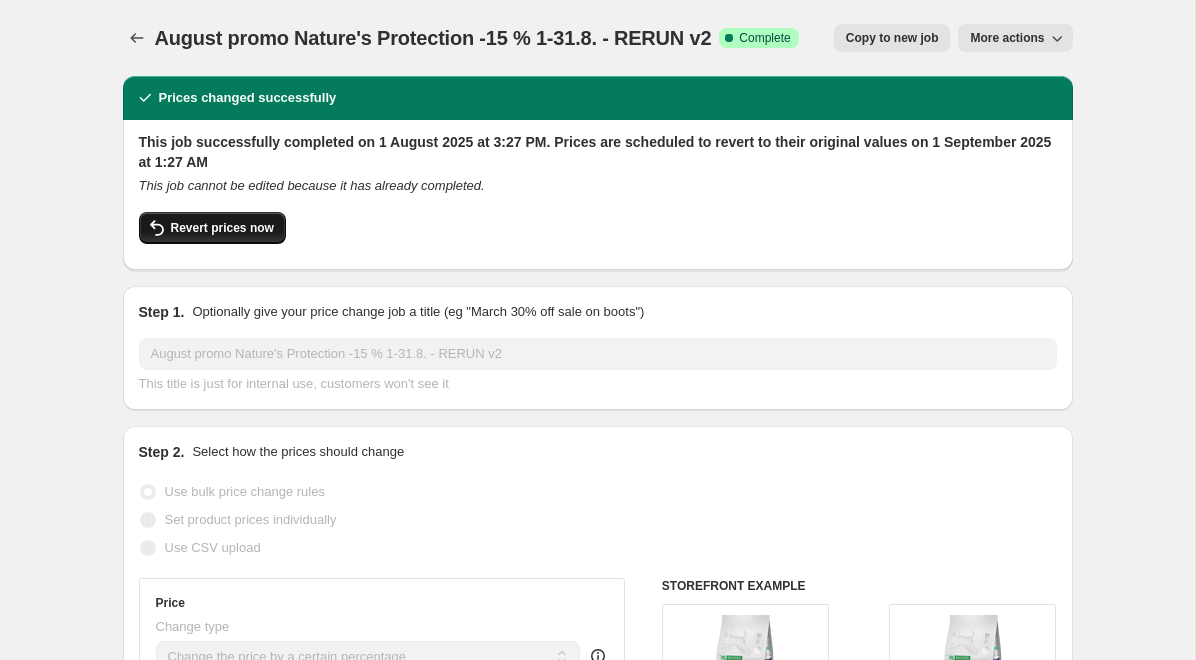 click on "Revert prices now" at bounding box center (222, 228) 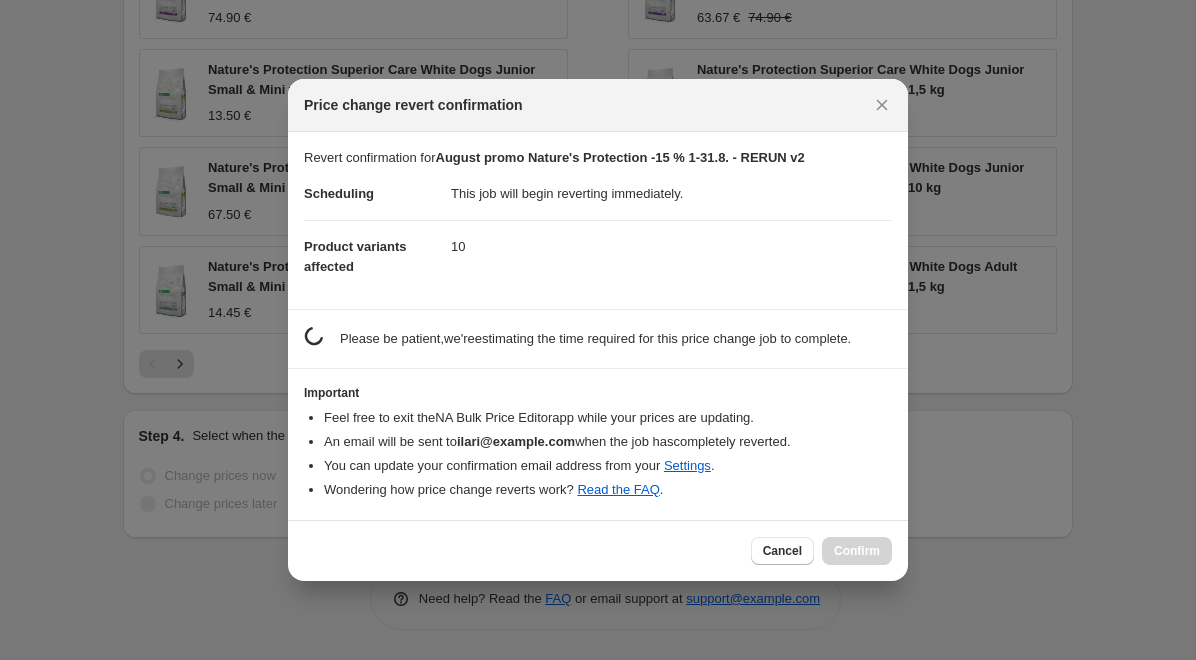 scroll, scrollTop: 0, scrollLeft: 0, axis: both 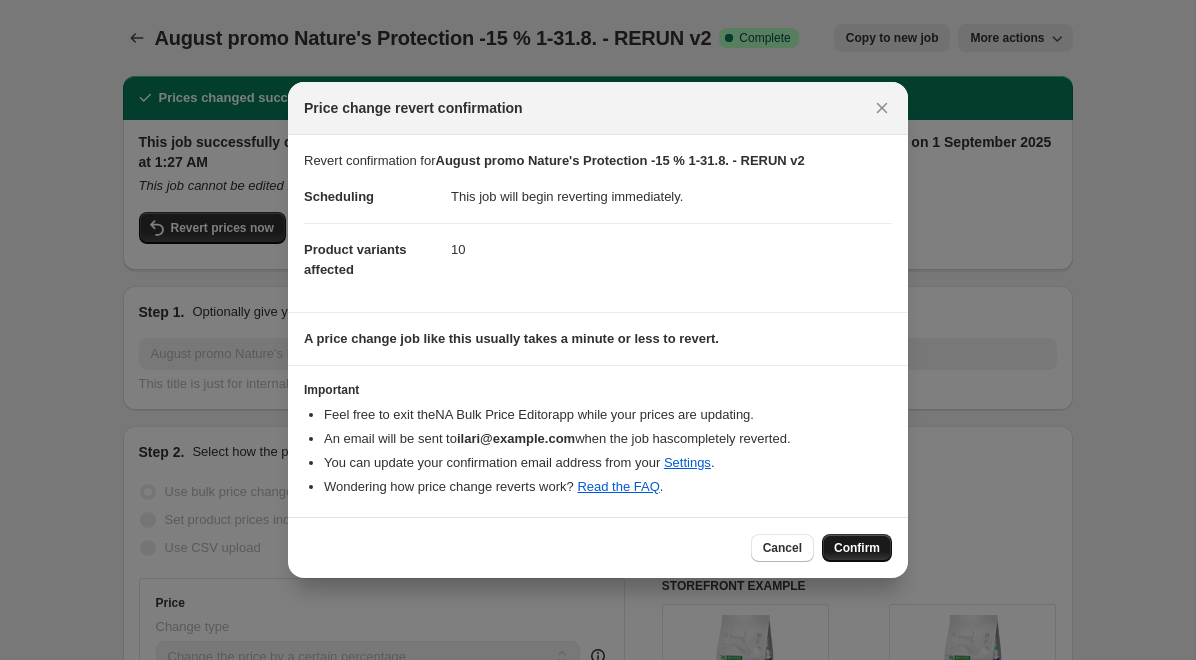 click on "Confirm" at bounding box center [857, 548] 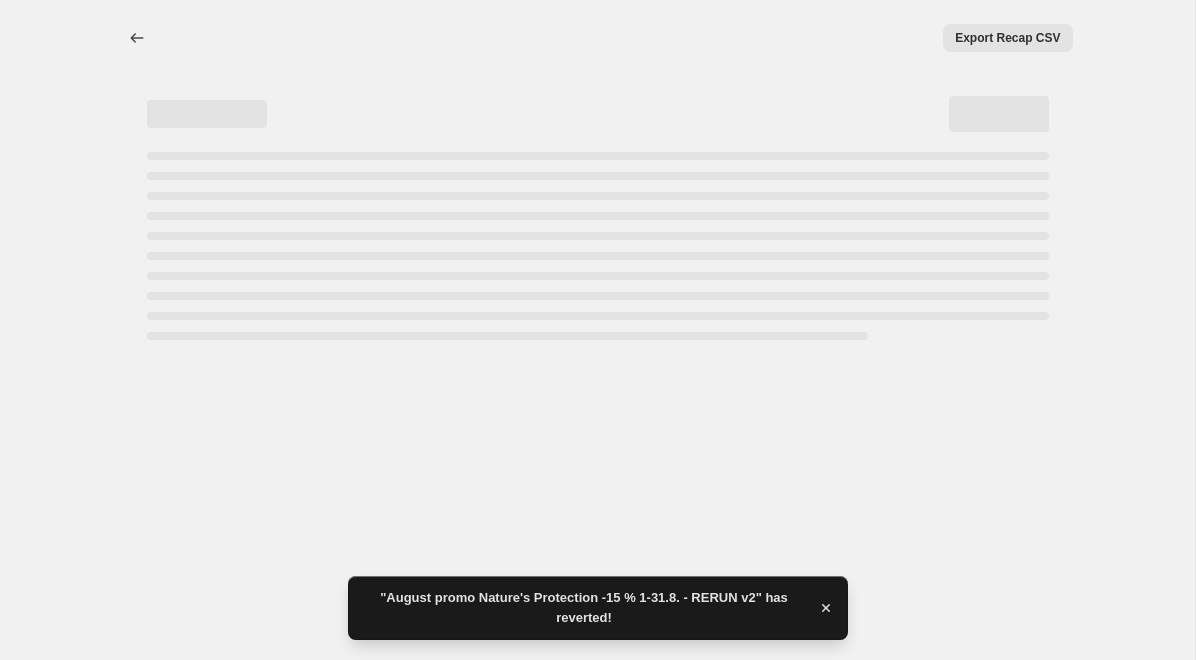 select on "percentage" 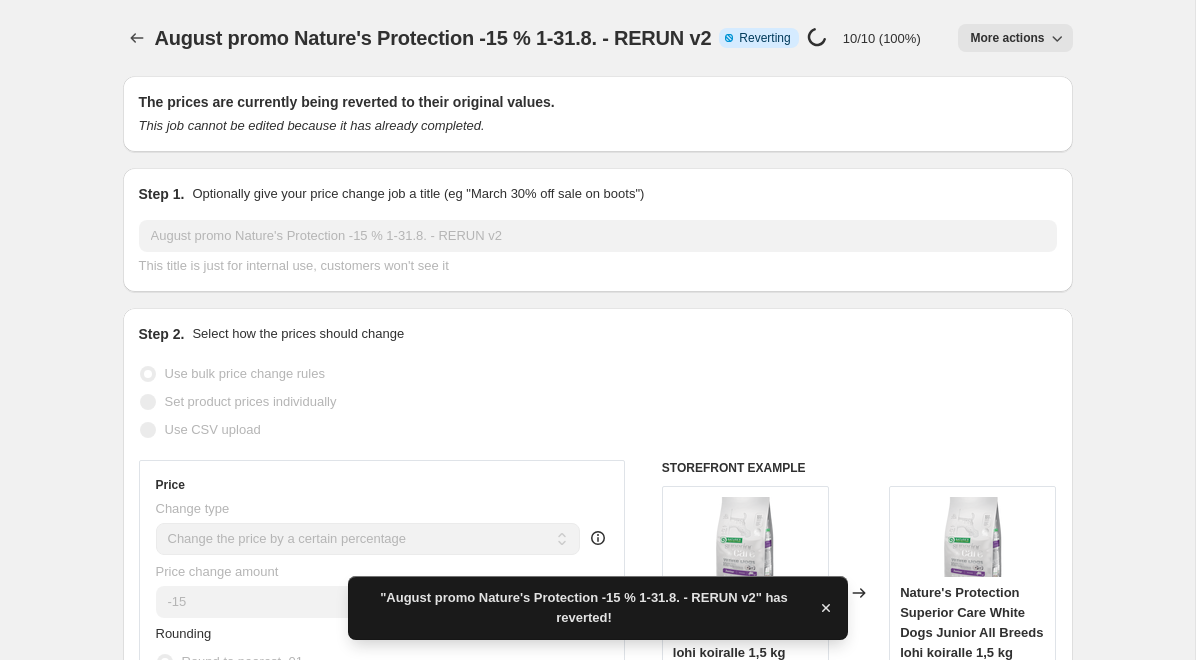 checkbox on "true" 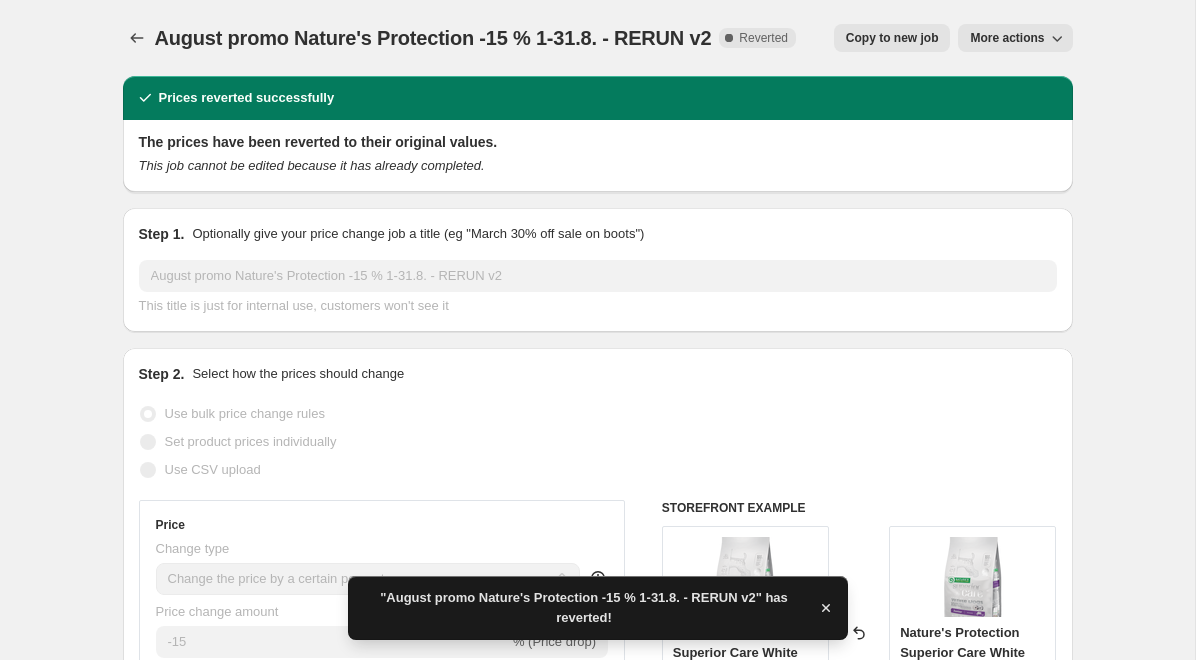 click on "Copy to new job" at bounding box center [892, 38] 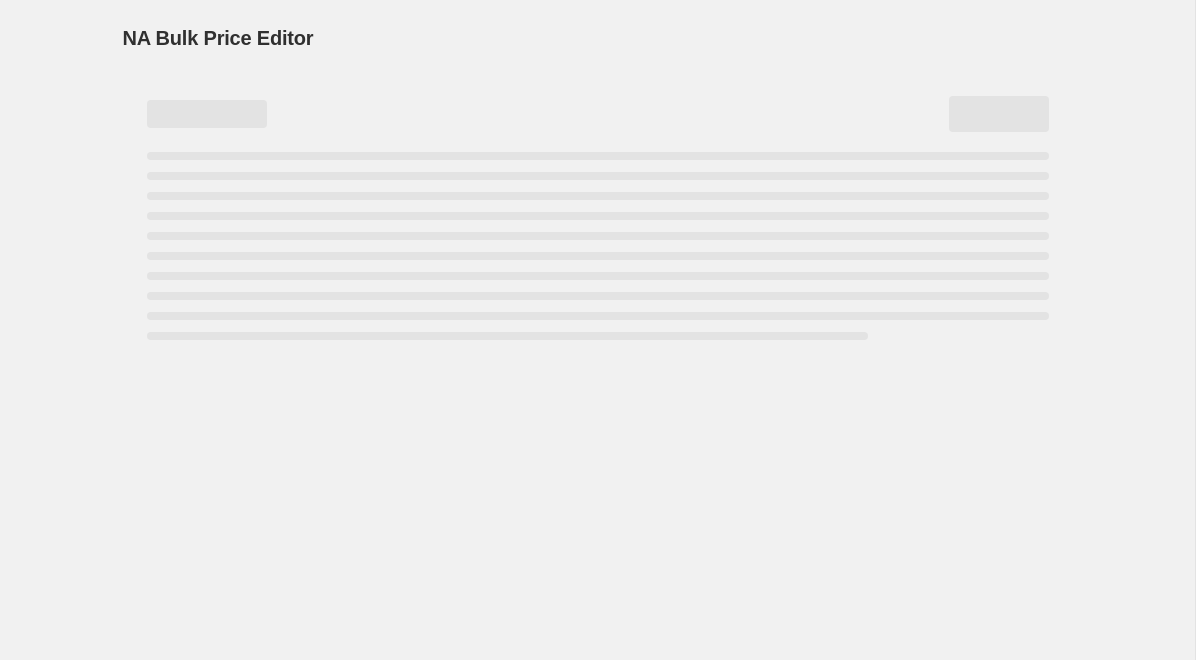 select on "percentage" 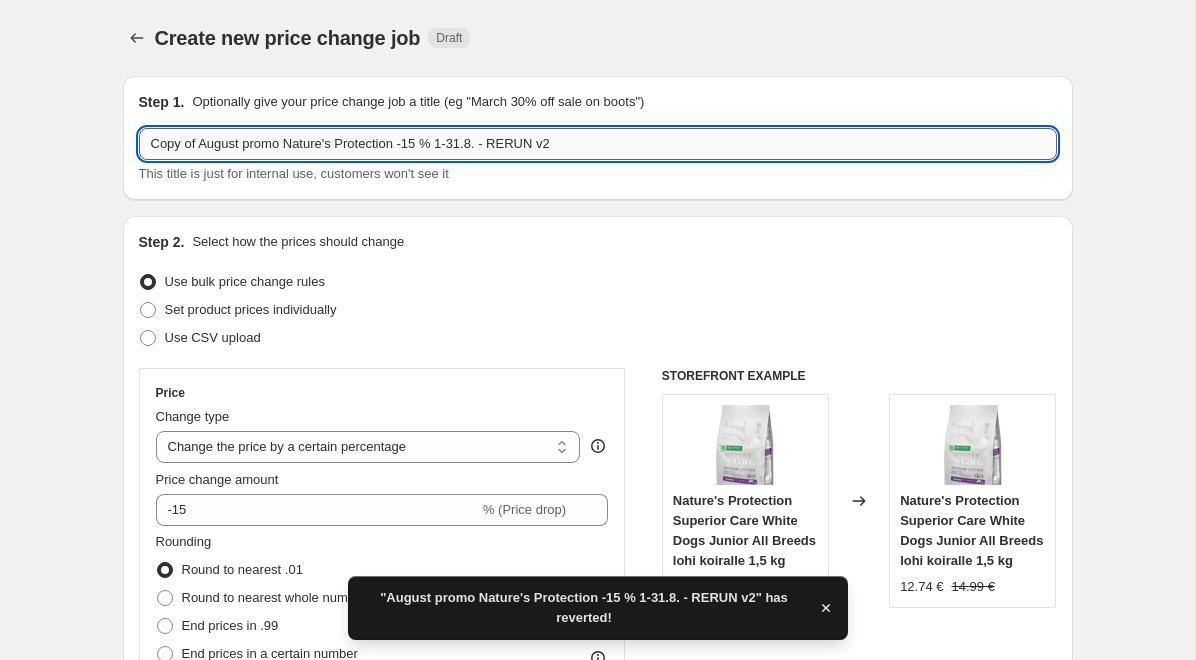 click on "Copy of August promo Nature's Protection -15 % 1-31.8. - RERUN v2" at bounding box center [598, 144] 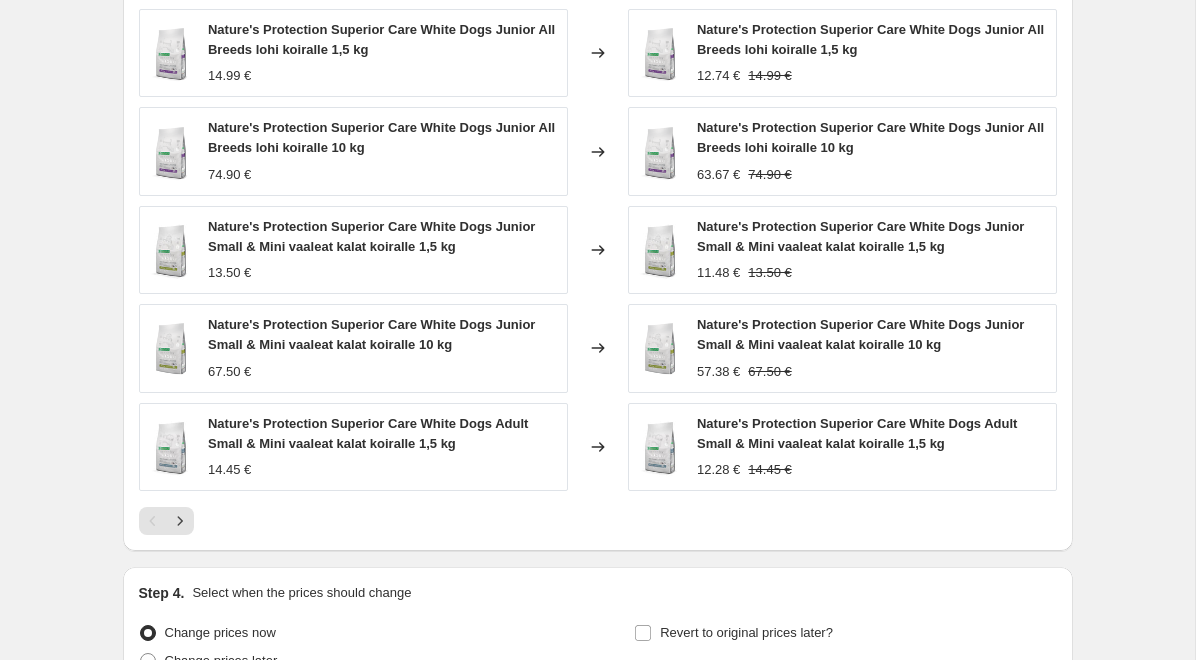 scroll, scrollTop: 1596, scrollLeft: 0, axis: vertical 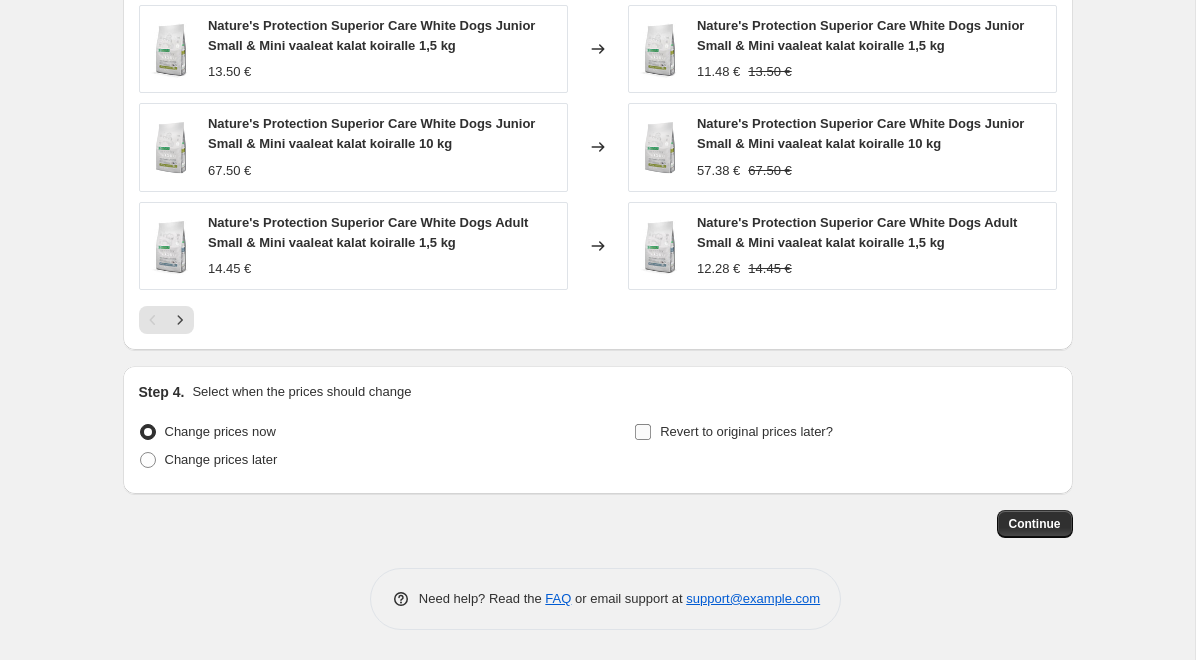 type on "August promo Nature's Protection -15 % 1-31.8. - RERUN v3" 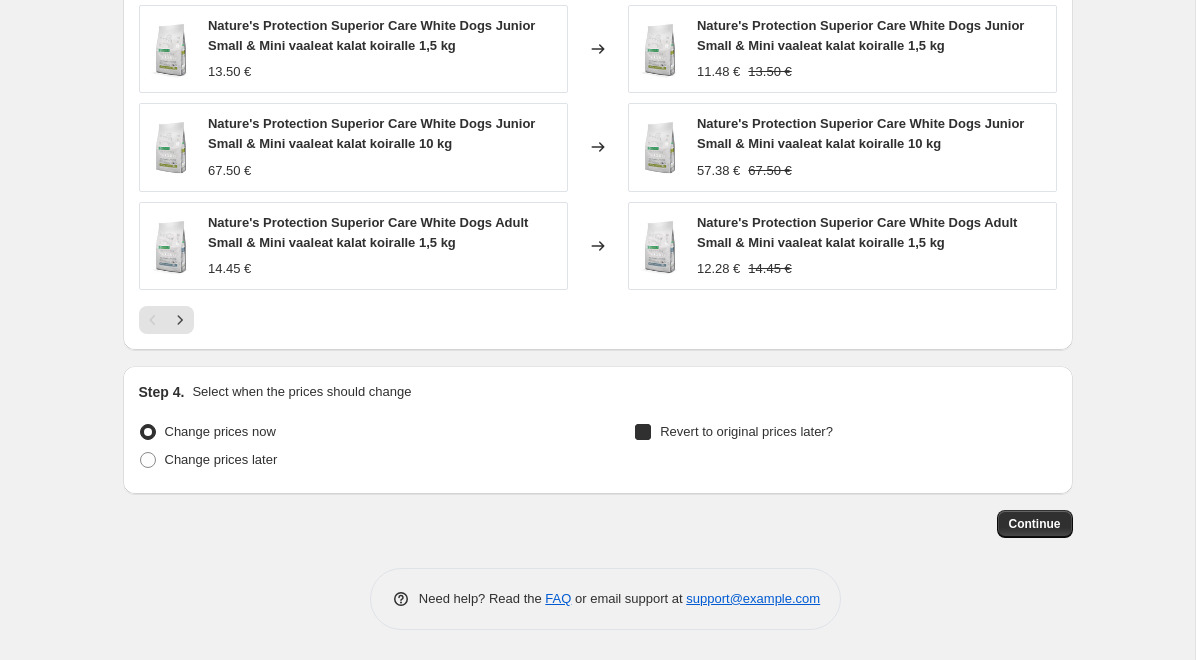 checkbox on "true" 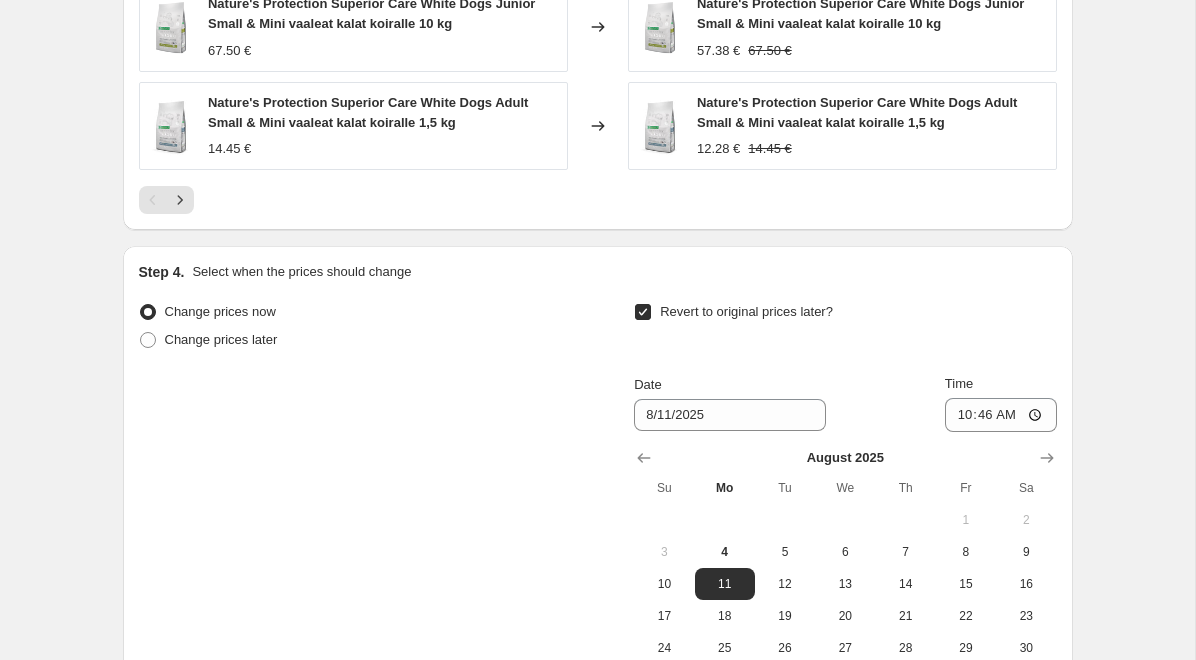 scroll, scrollTop: 1736, scrollLeft: 0, axis: vertical 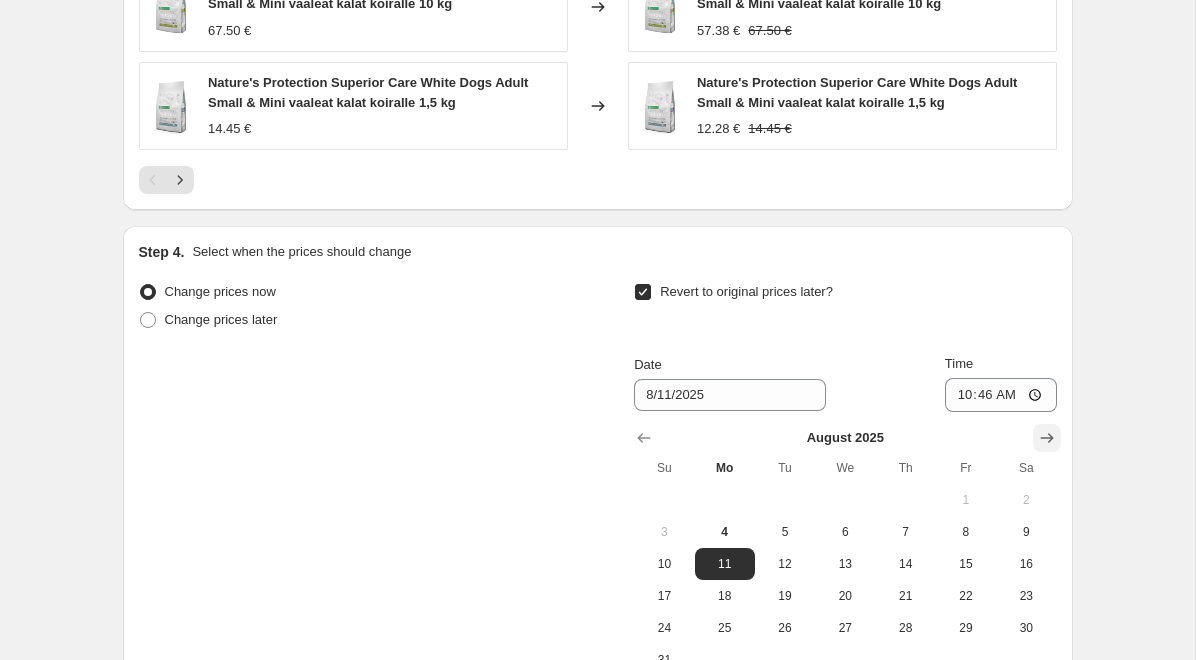 click 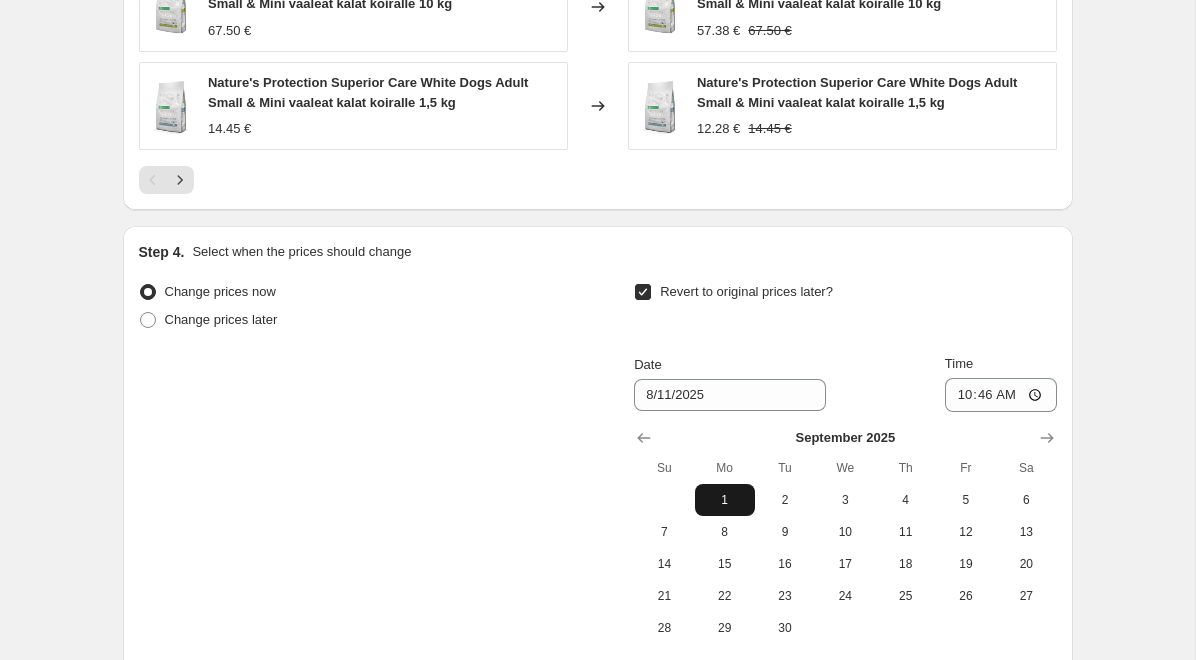 click on "1" at bounding box center [725, 500] 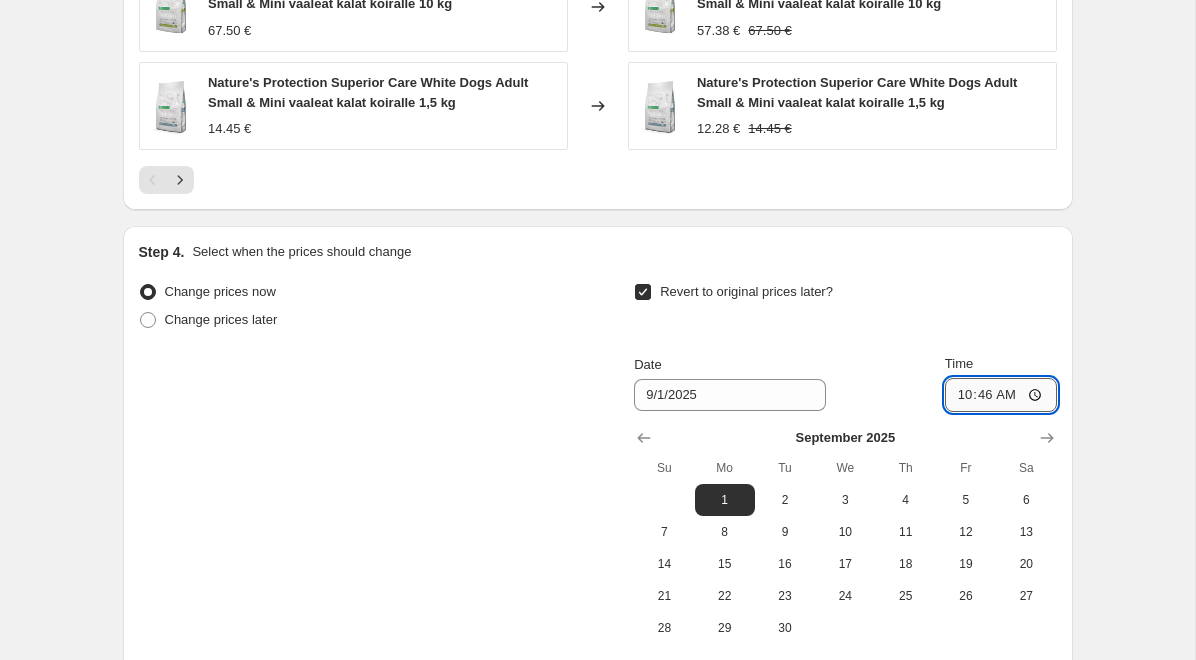 click on "10:46" at bounding box center (1001, 395) 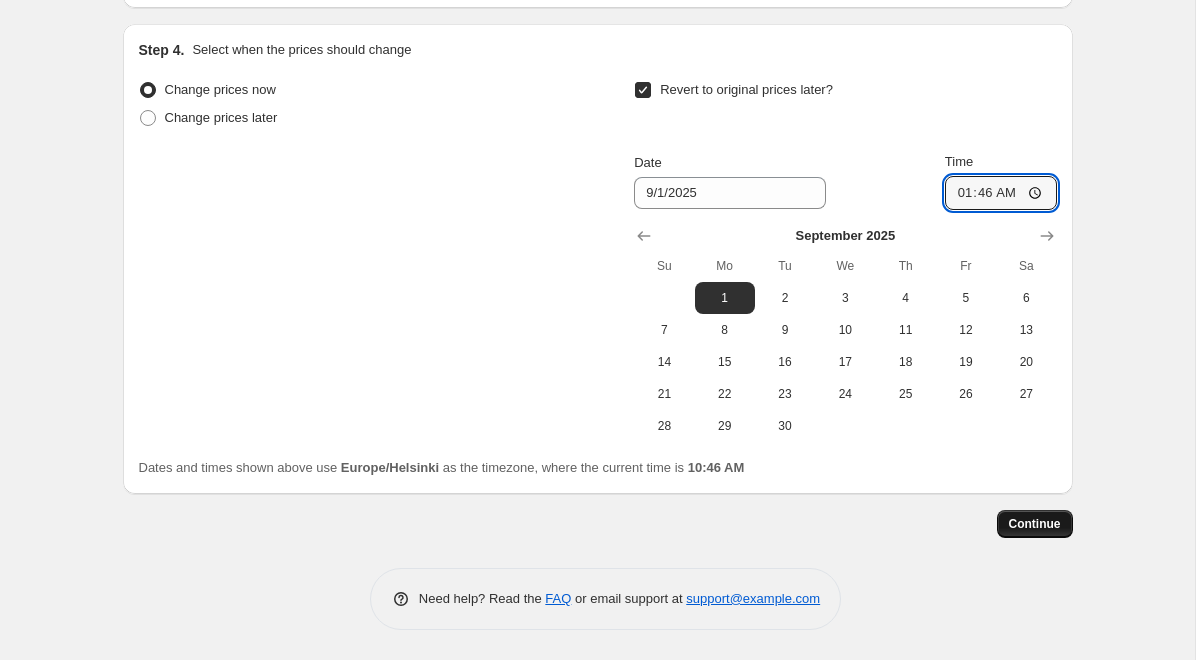 scroll, scrollTop: 1940, scrollLeft: 0, axis: vertical 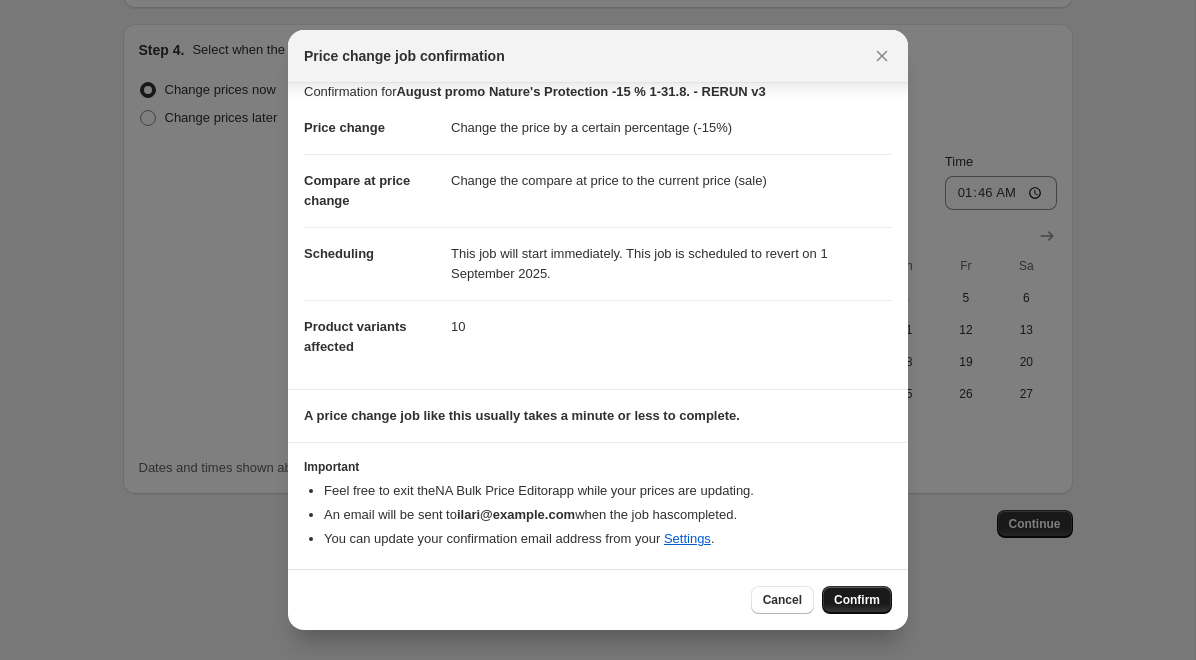 click on "Confirm" at bounding box center (857, 600) 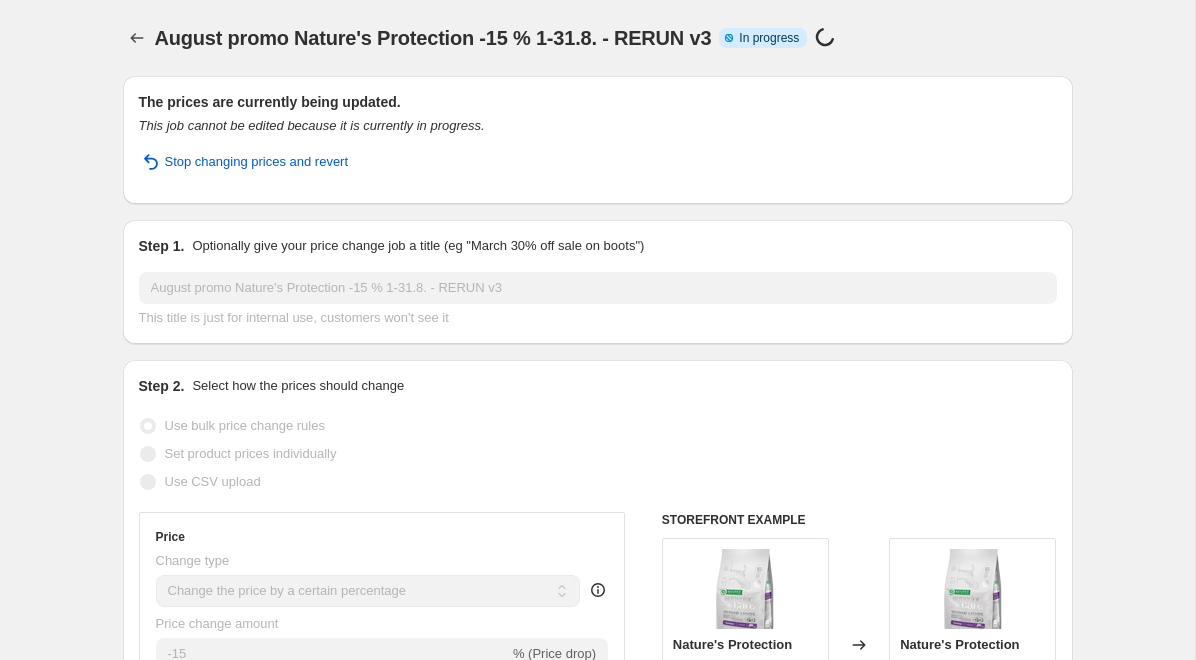 scroll, scrollTop: 0, scrollLeft: 0, axis: both 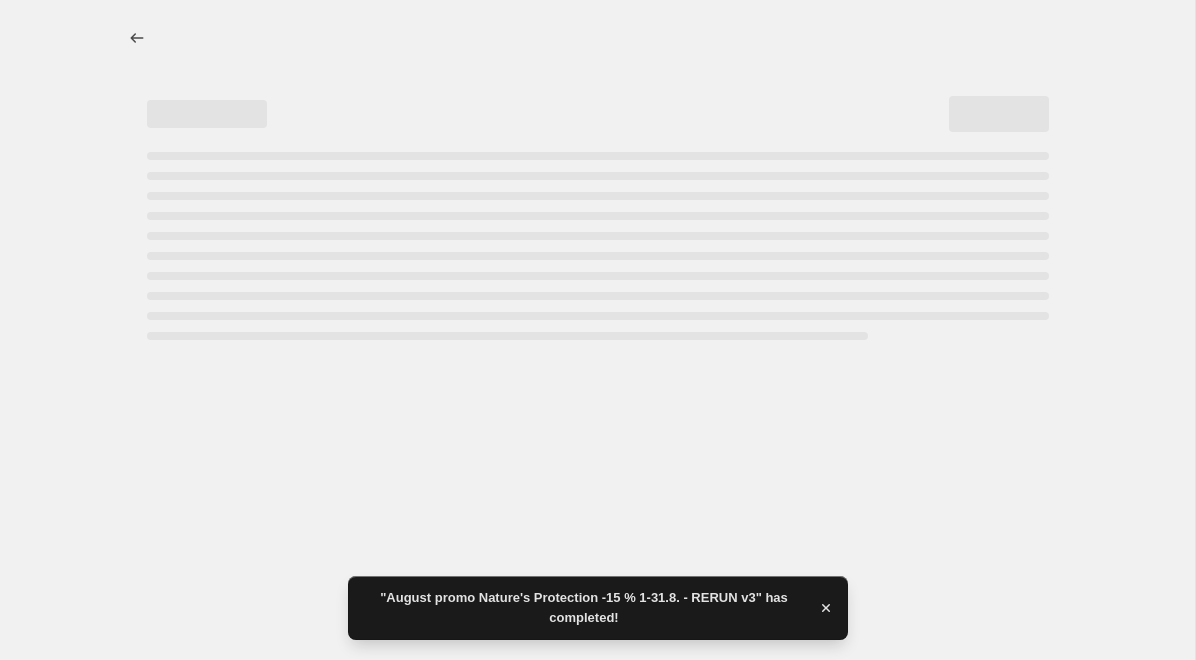 select on "percentage" 